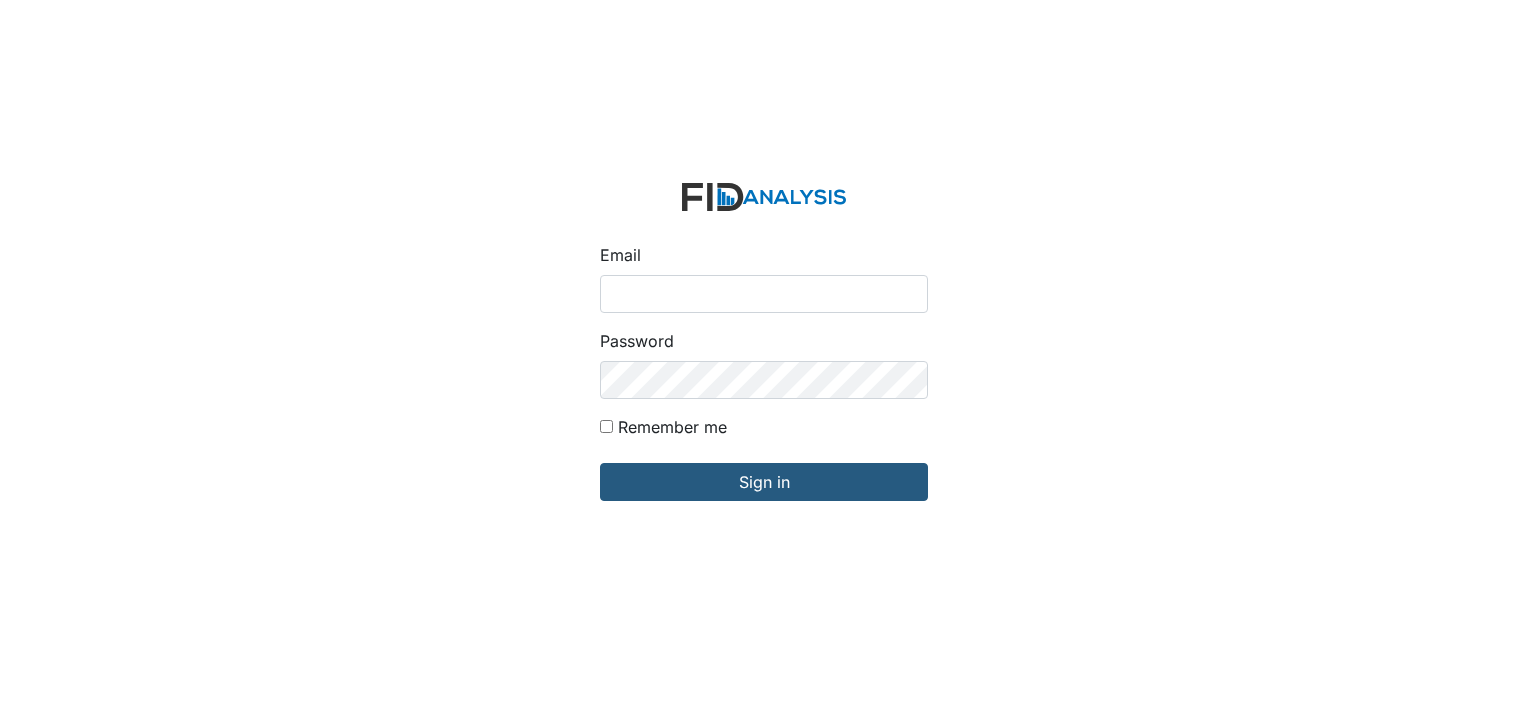 scroll, scrollTop: 0, scrollLeft: 0, axis: both 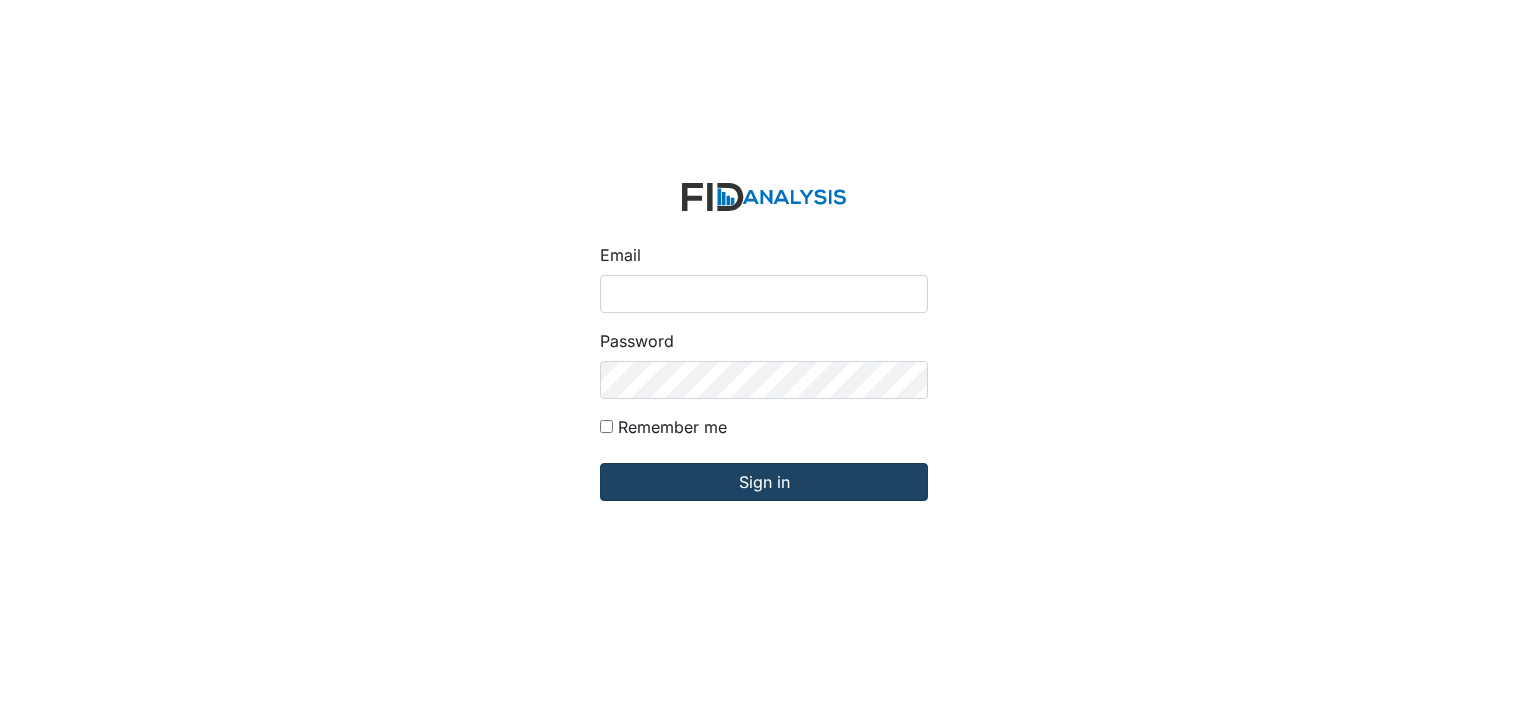 type on "[EMAIL]" 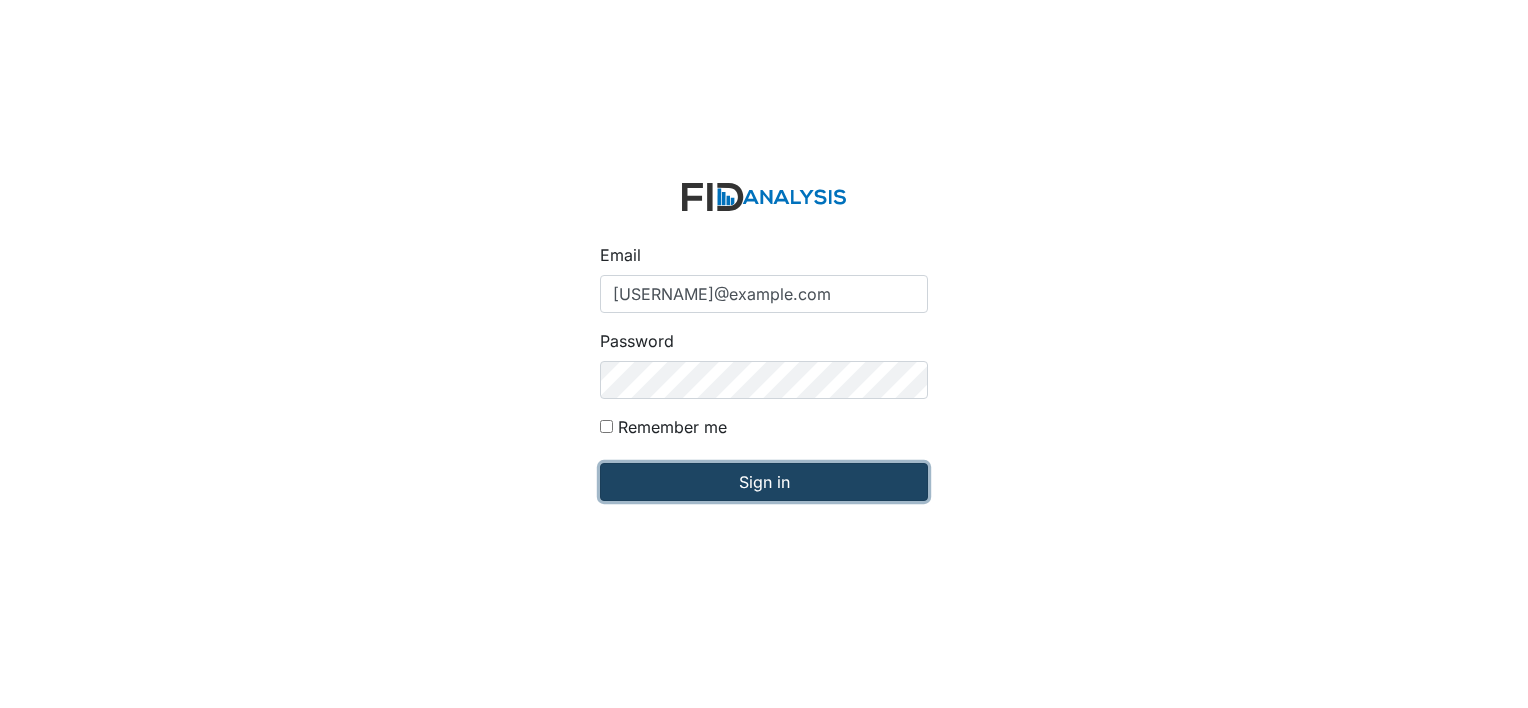 click on "Sign in" at bounding box center [764, 482] 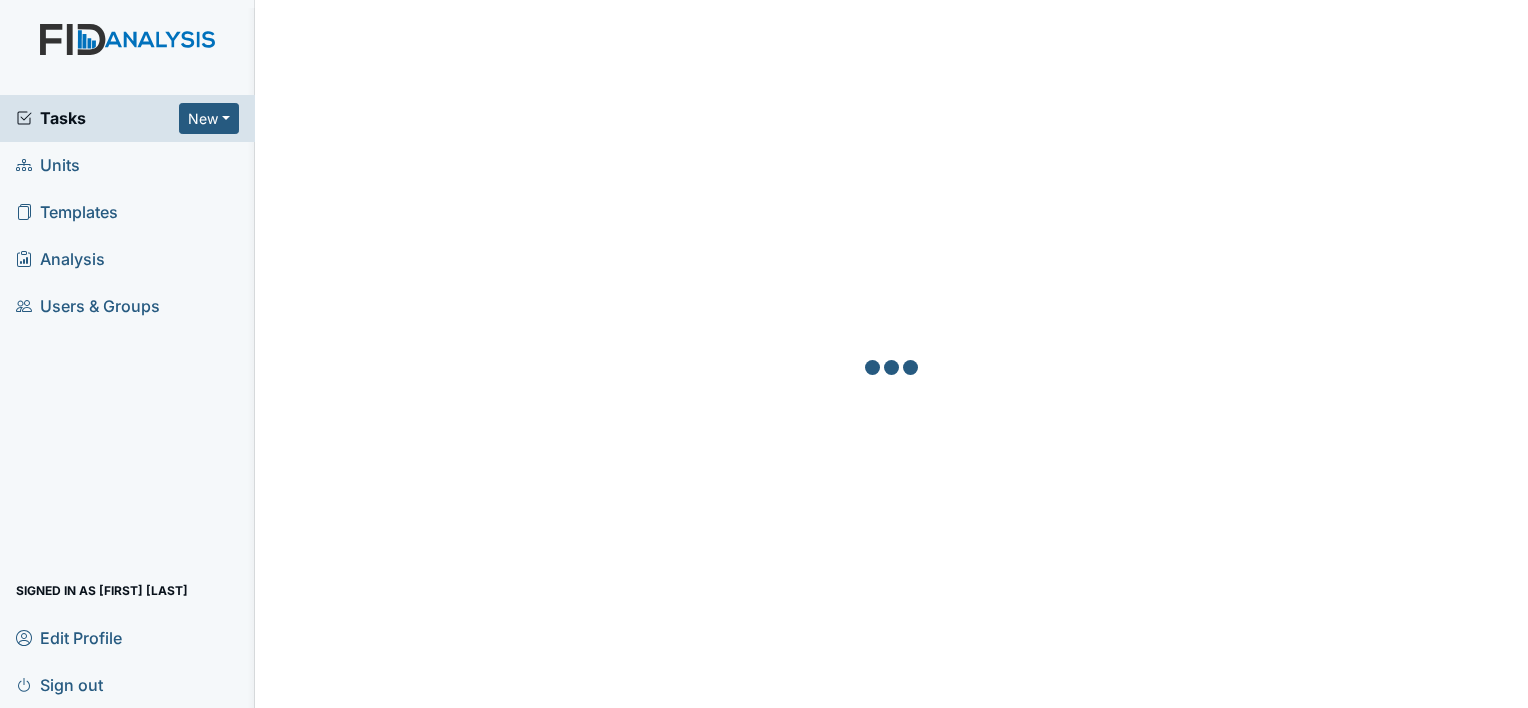 scroll, scrollTop: 0, scrollLeft: 0, axis: both 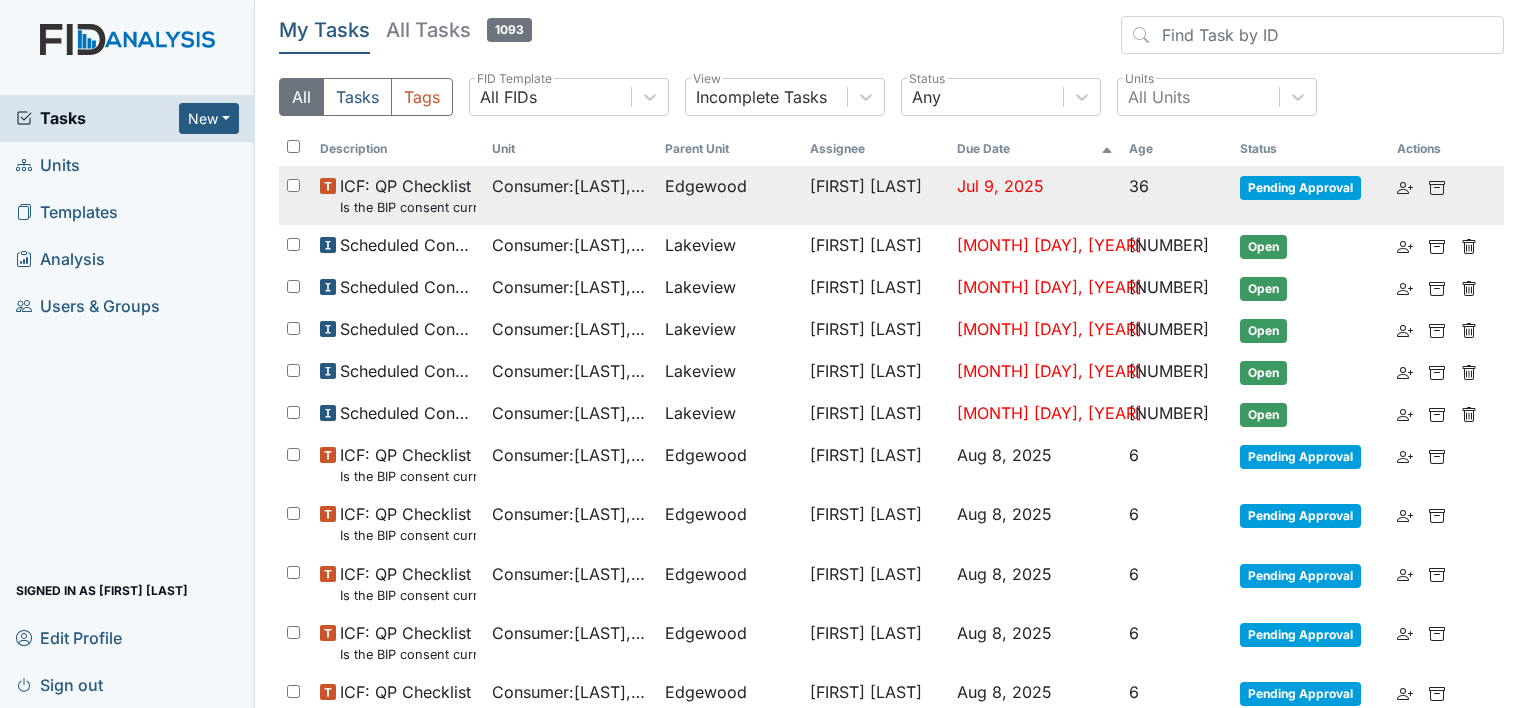 click on "Edgewood" at bounding box center [729, 195] 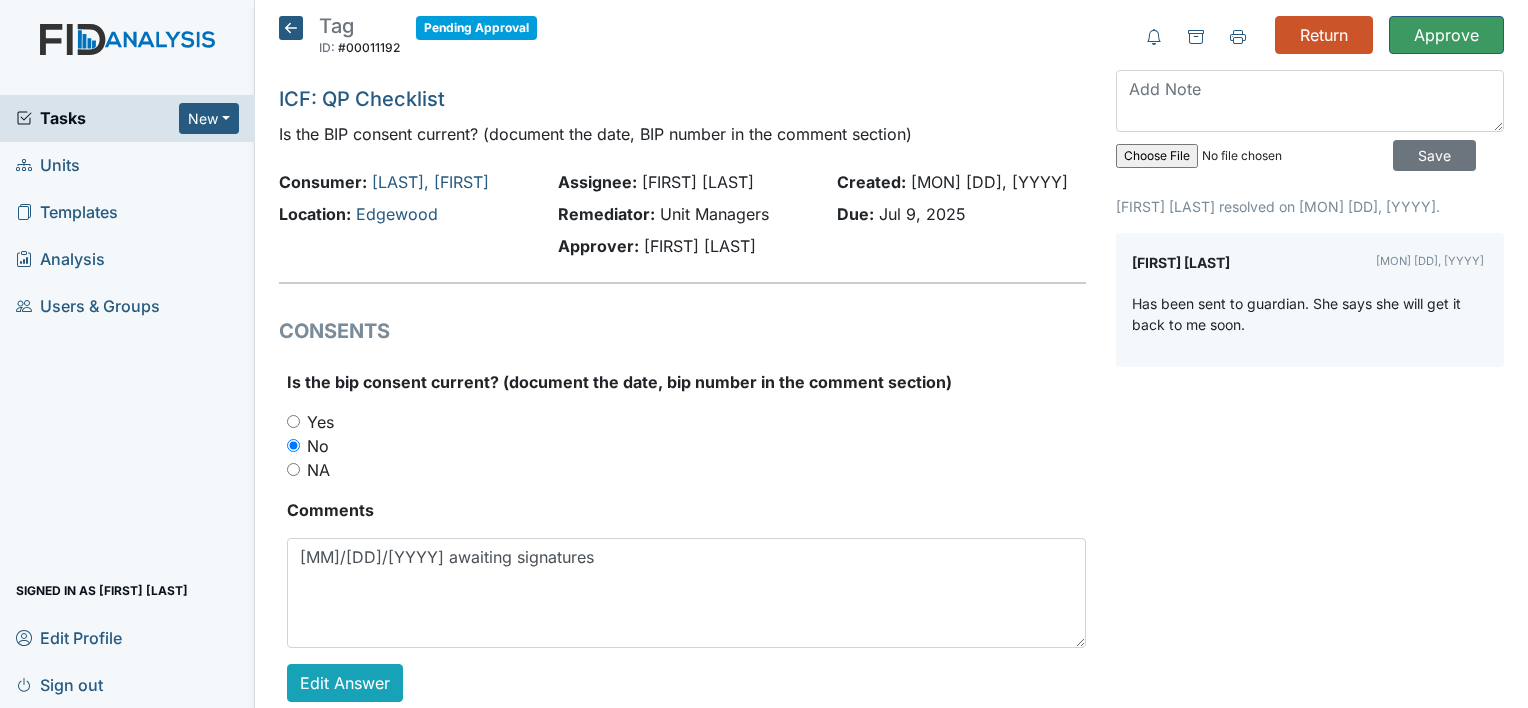 scroll, scrollTop: 0, scrollLeft: 0, axis: both 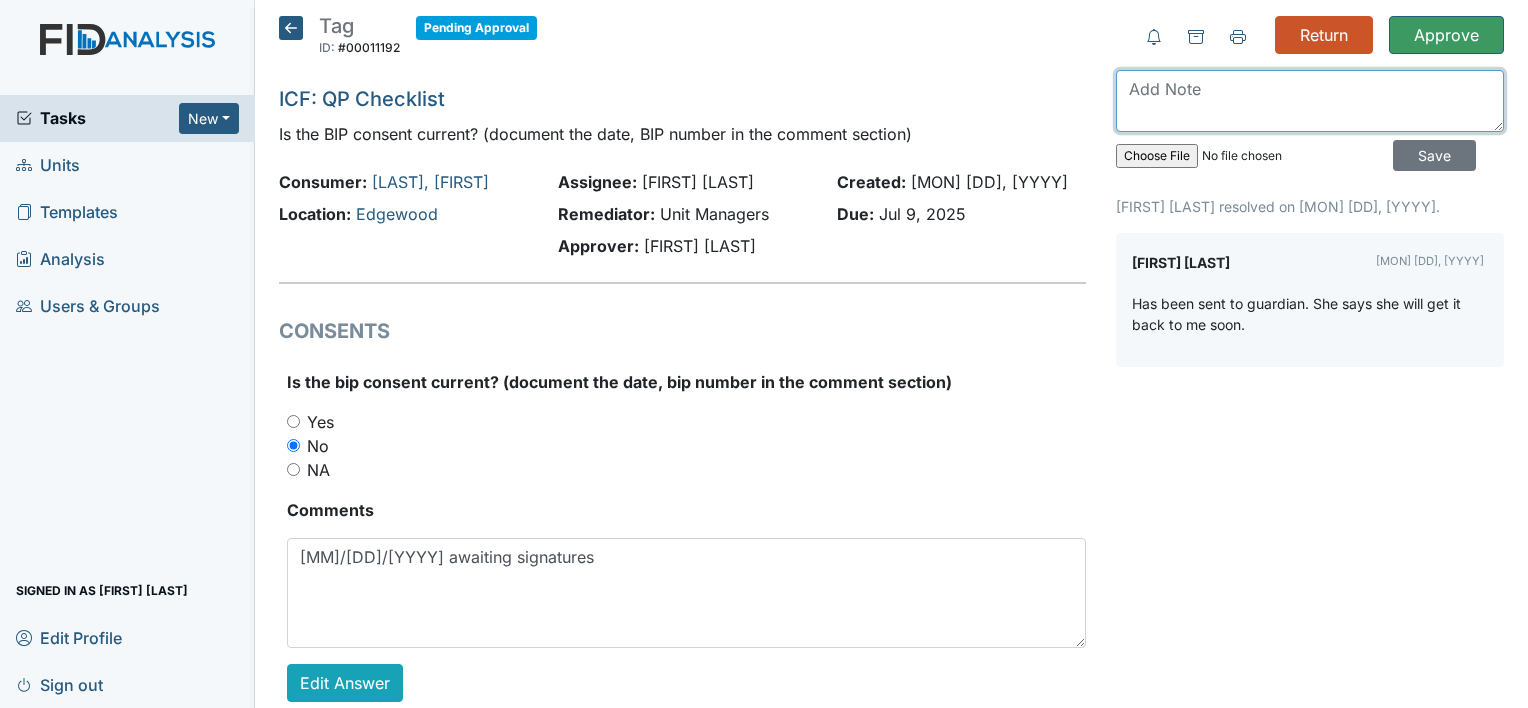 click at bounding box center [1310, 101] 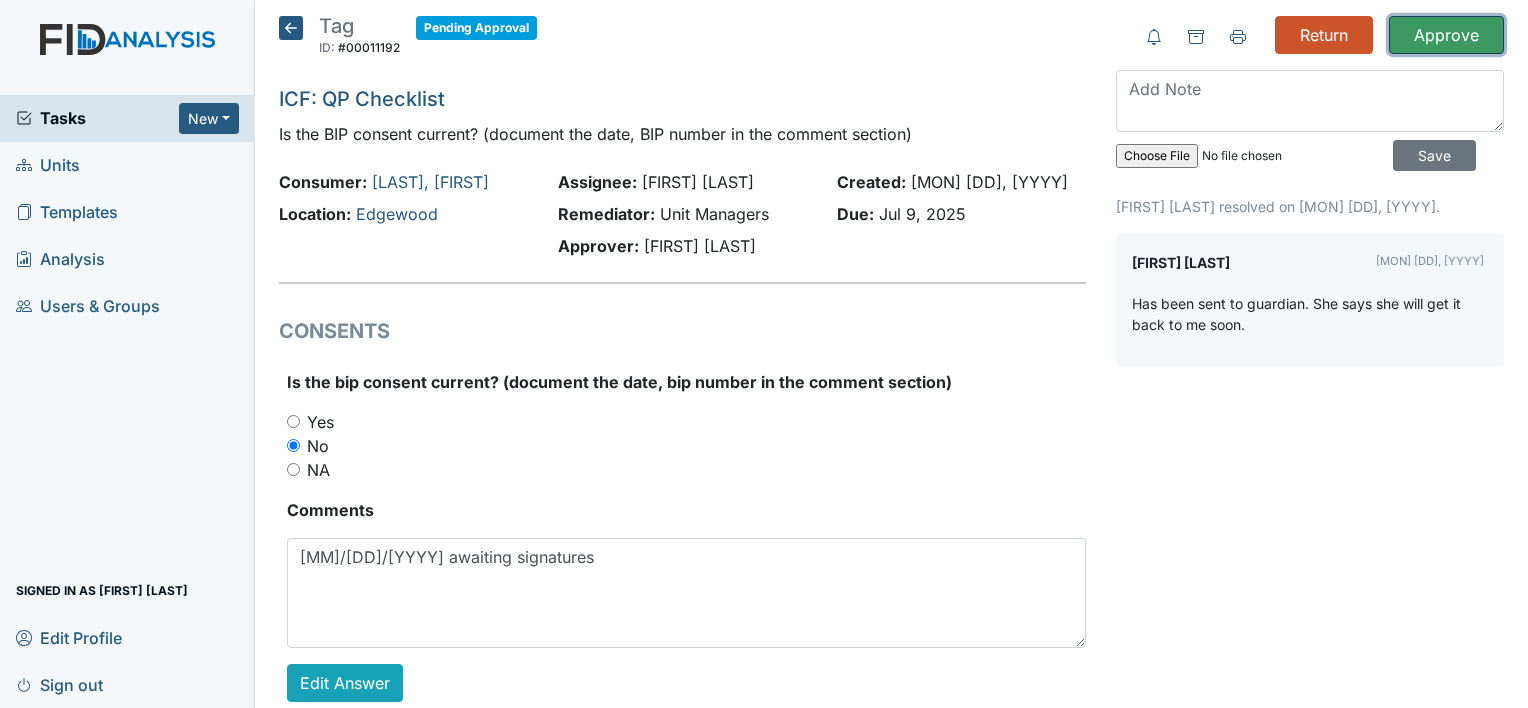 click on "Approve" at bounding box center (1446, 35) 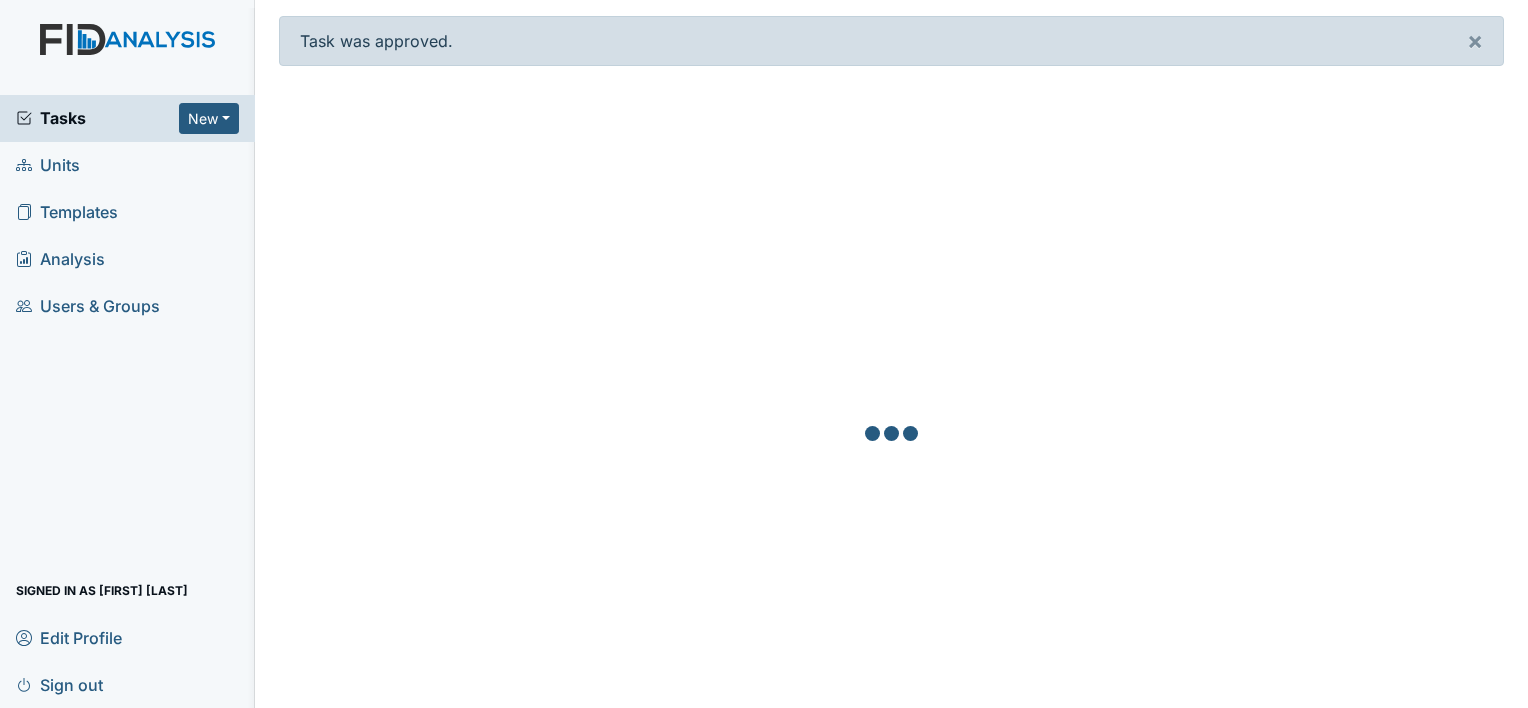 scroll, scrollTop: 0, scrollLeft: 0, axis: both 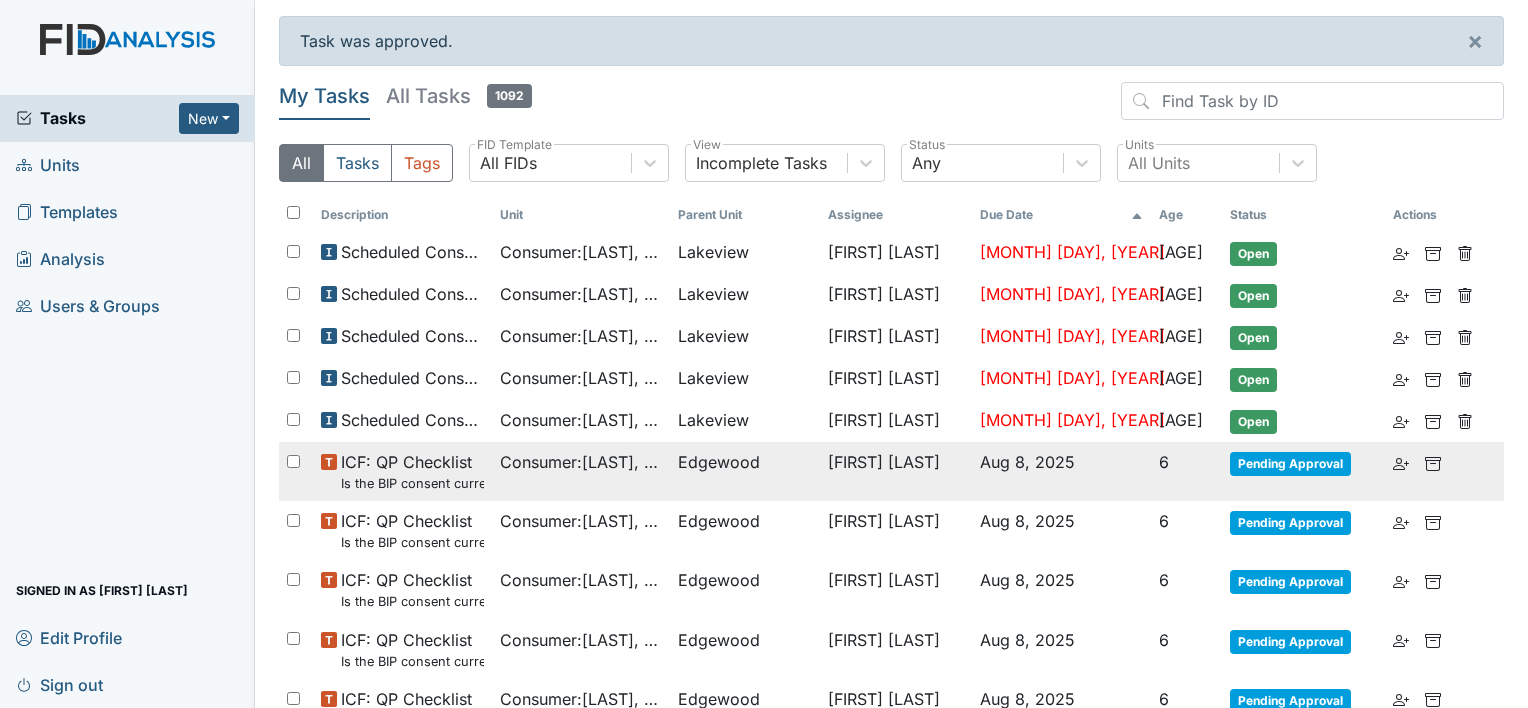 click on "[FIRST] [LAST]" at bounding box center (896, 471) 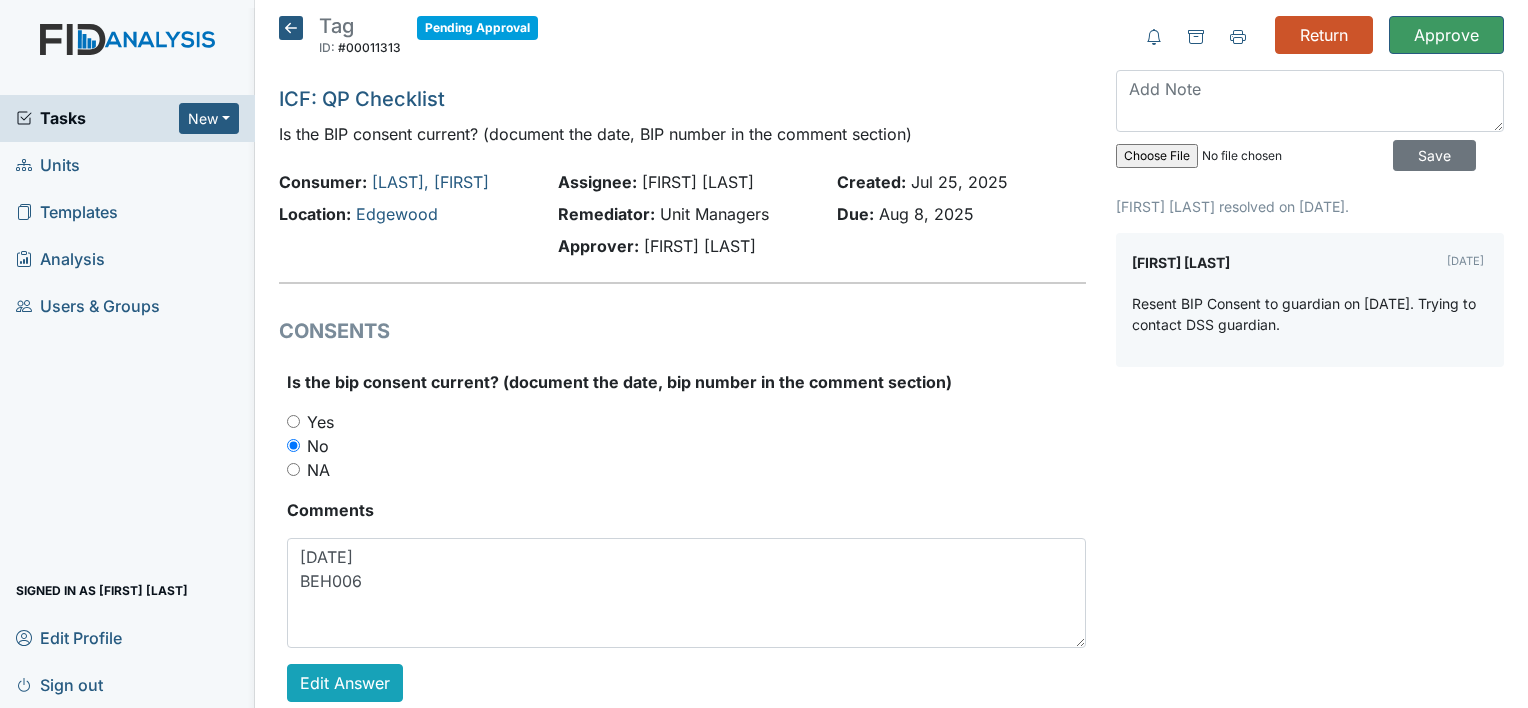 scroll, scrollTop: 0, scrollLeft: 0, axis: both 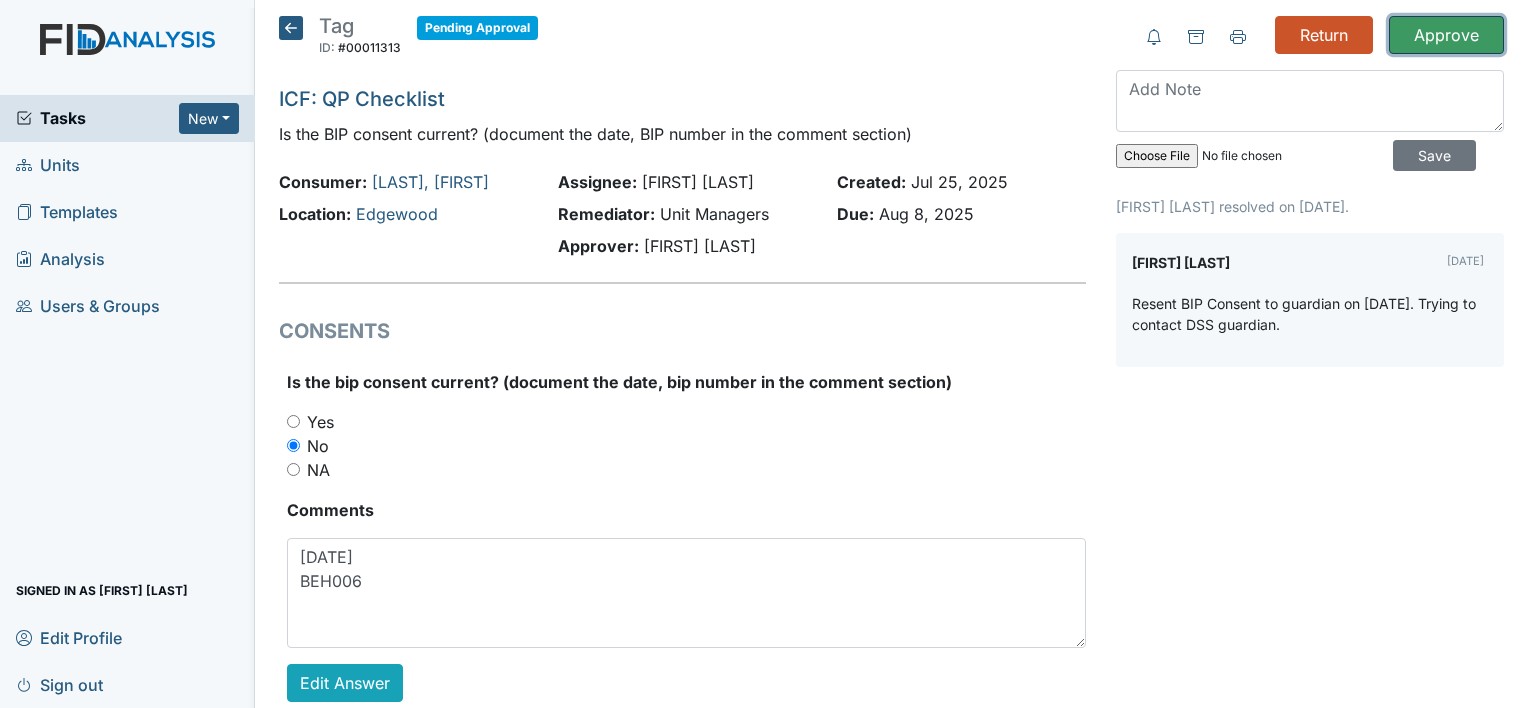 click on "Approve" at bounding box center [1446, 35] 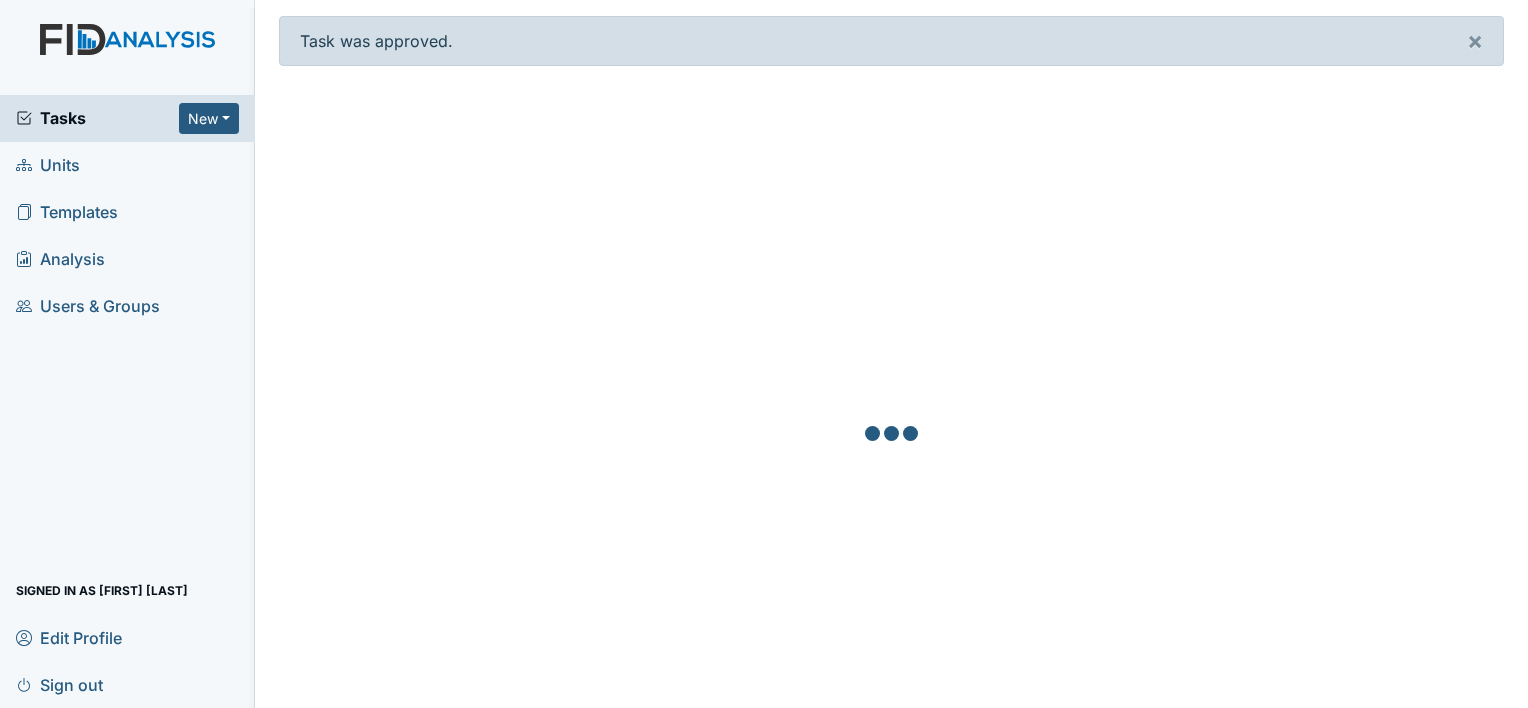 scroll, scrollTop: 0, scrollLeft: 0, axis: both 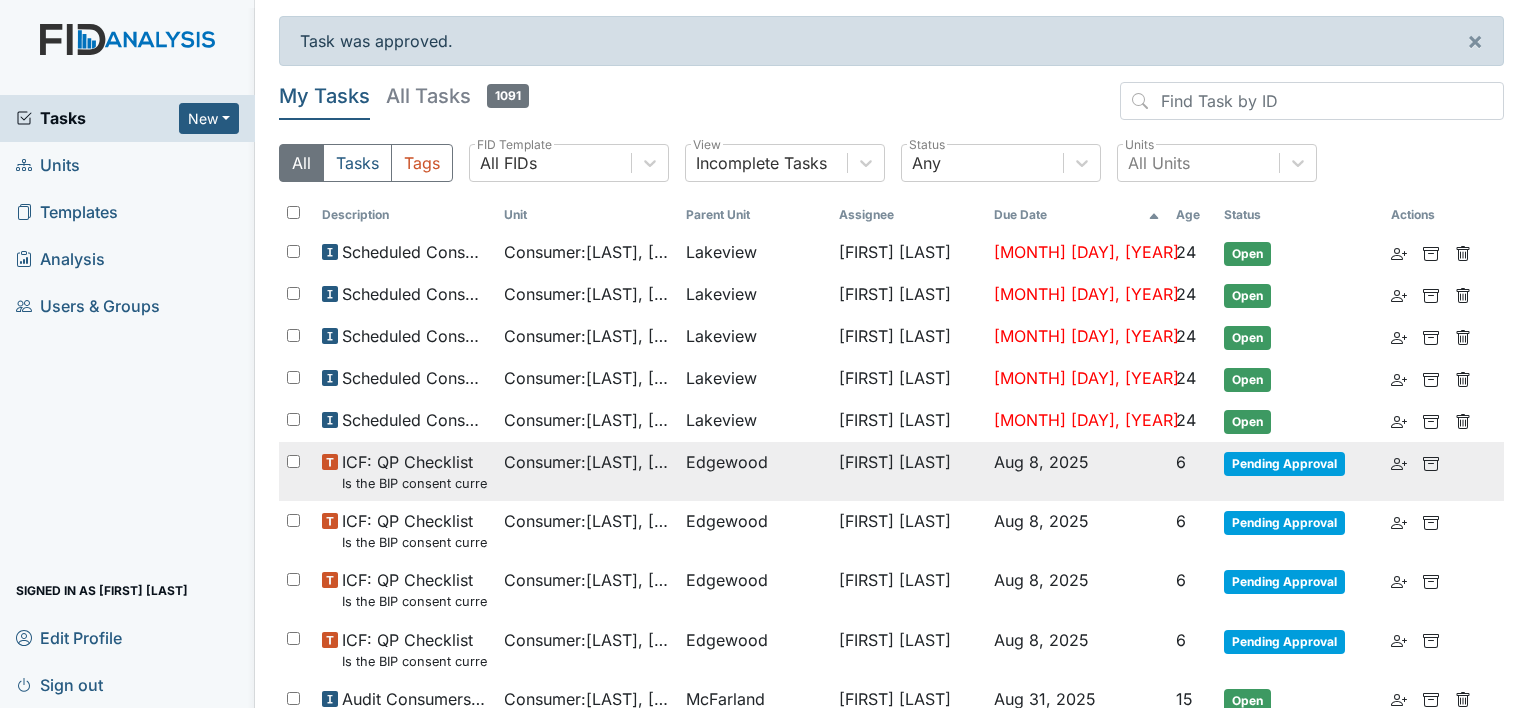 click on "Edgewood" at bounding box center (754, 471) 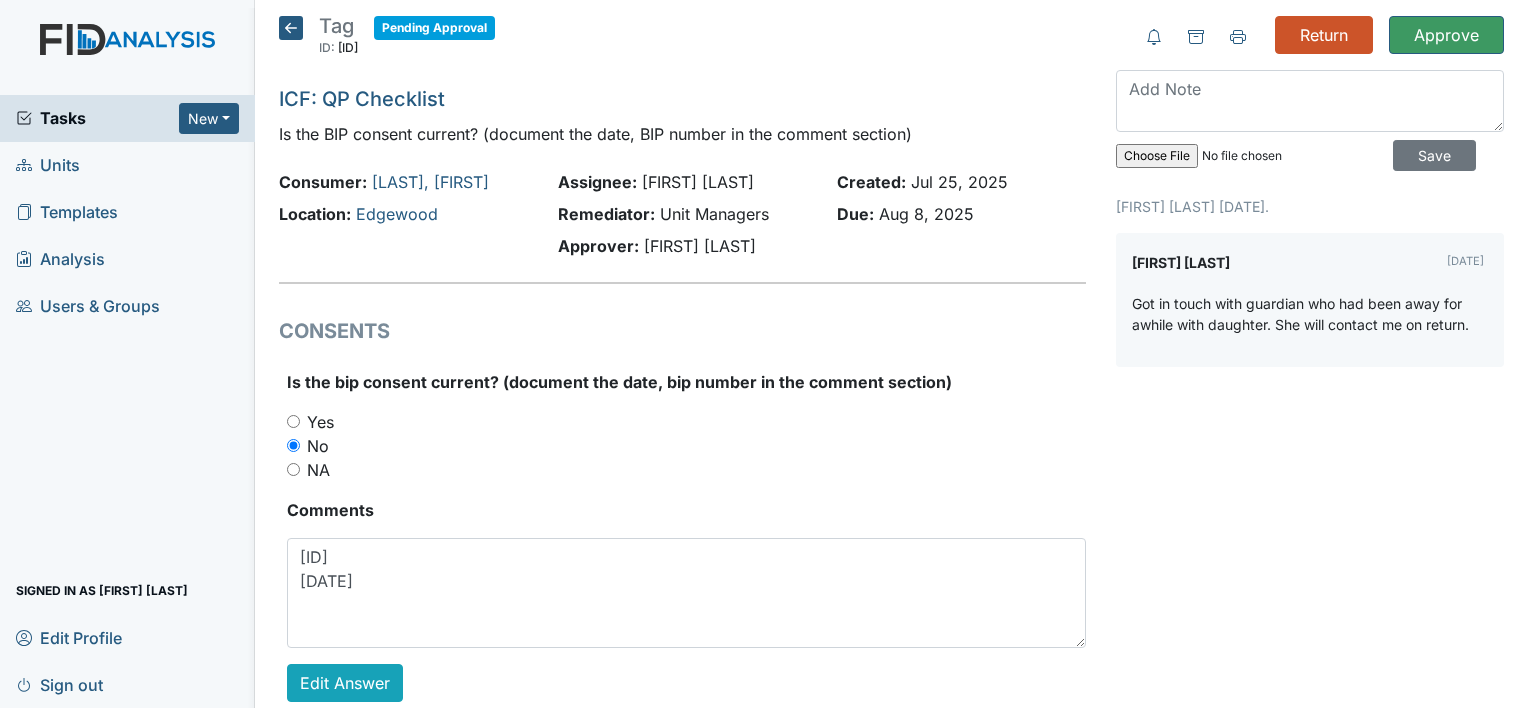 scroll, scrollTop: 0, scrollLeft: 0, axis: both 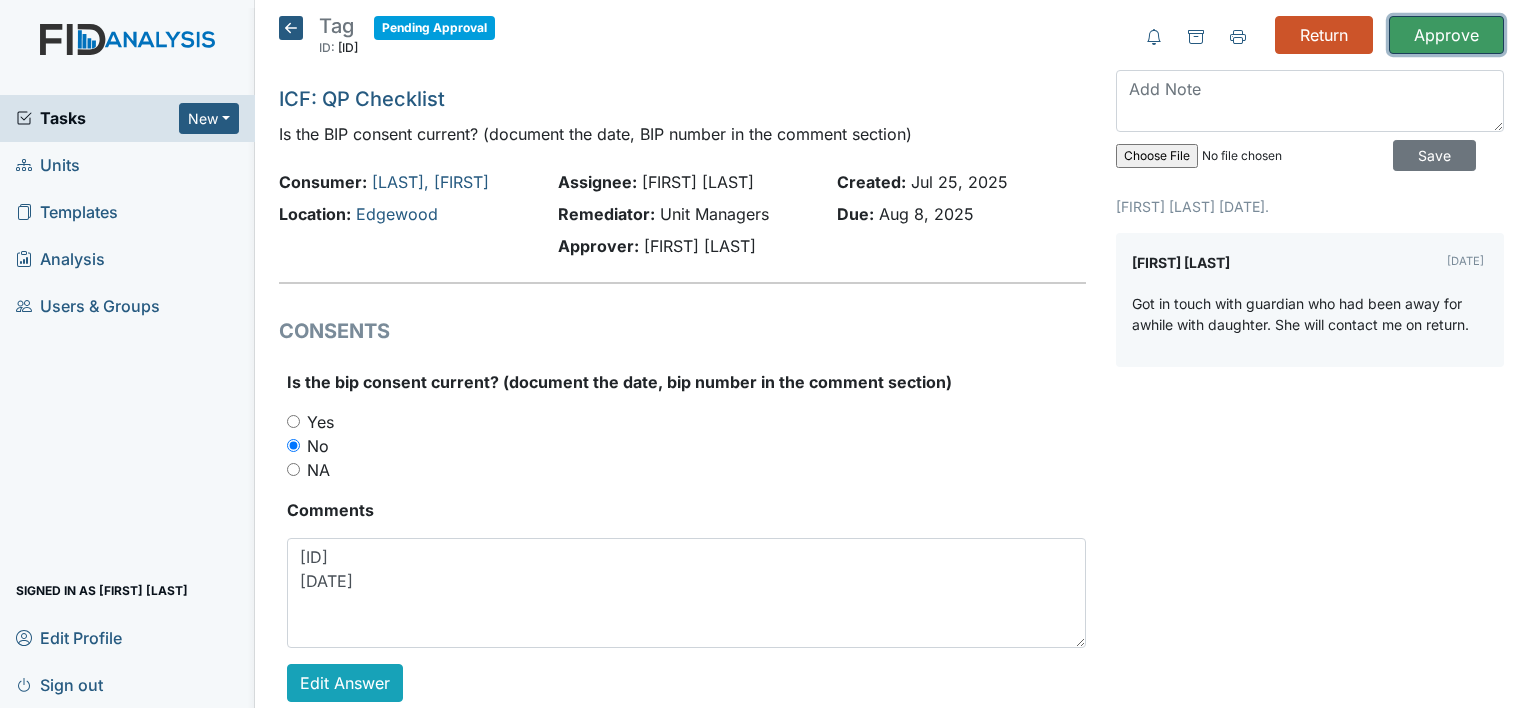 click on "Approve" at bounding box center (1446, 35) 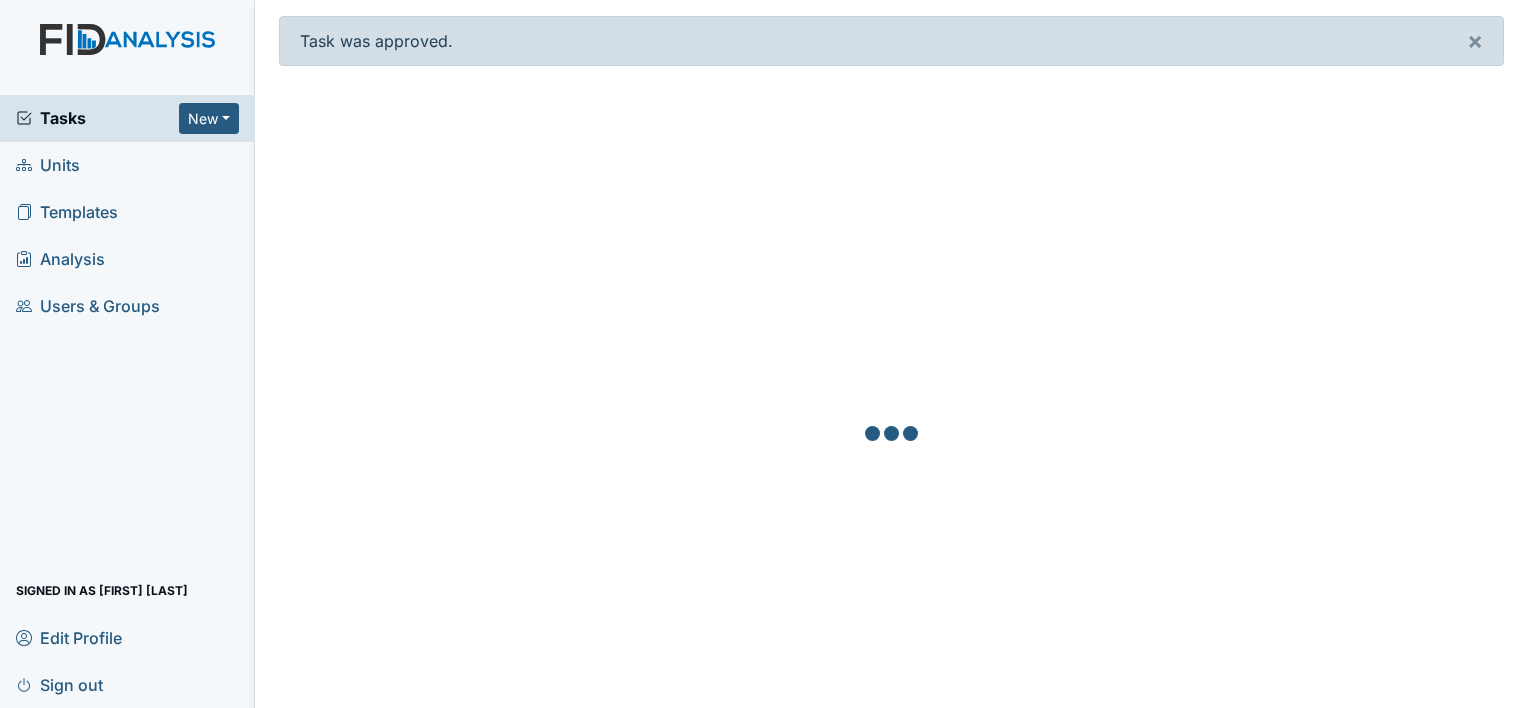 scroll, scrollTop: 0, scrollLeft: 0, axis: both 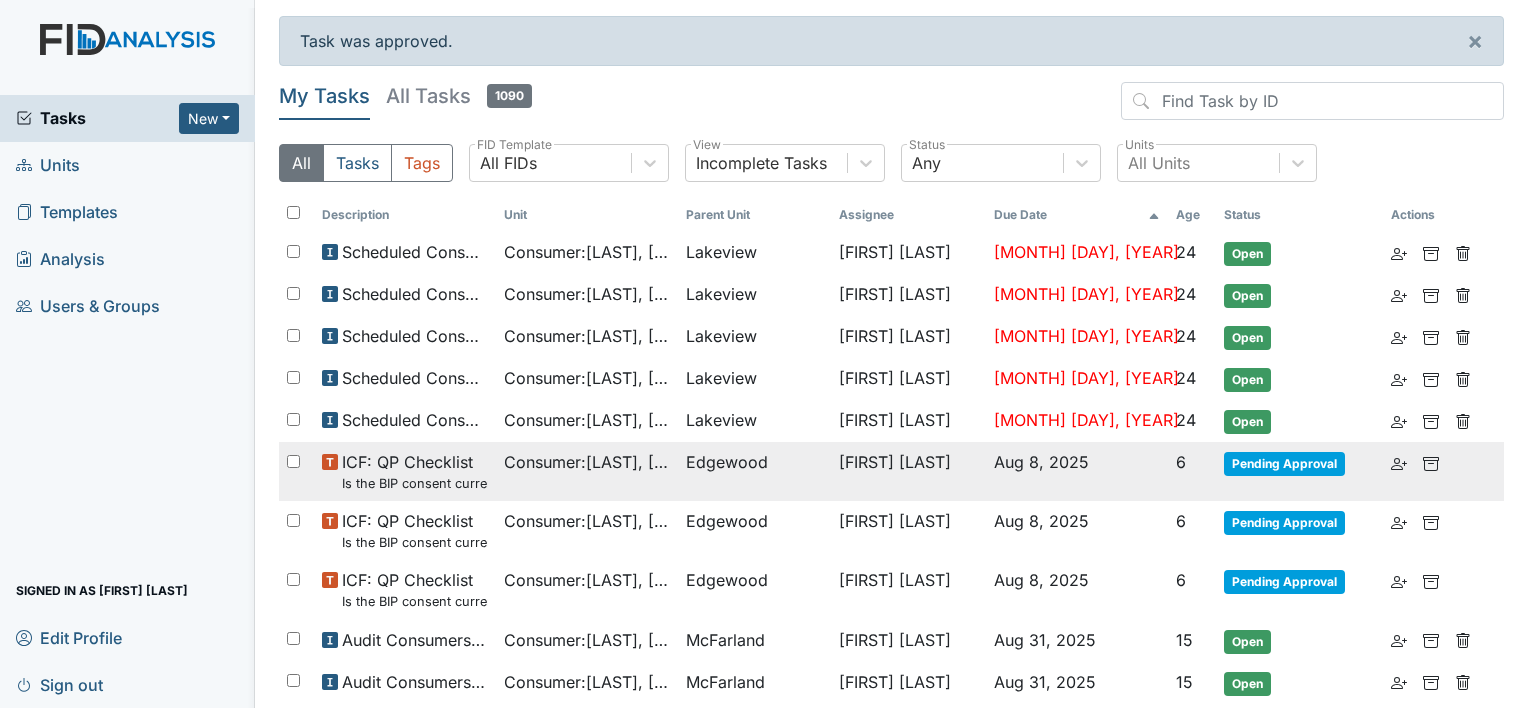 click on "[FIRST] [LAST]" at bounding box center (908, 471) 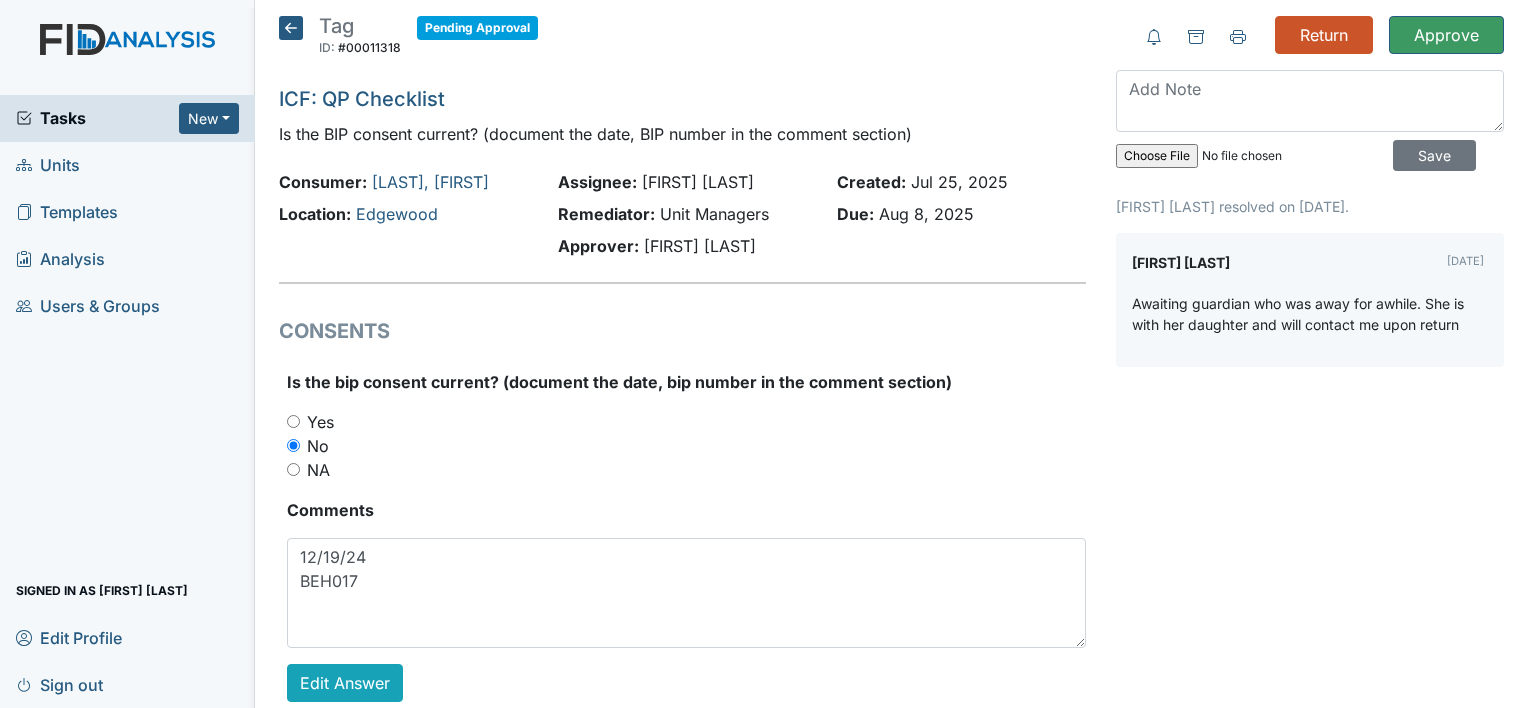 scroll, scrollTop: 0, scrollLeft: 0, axis: both 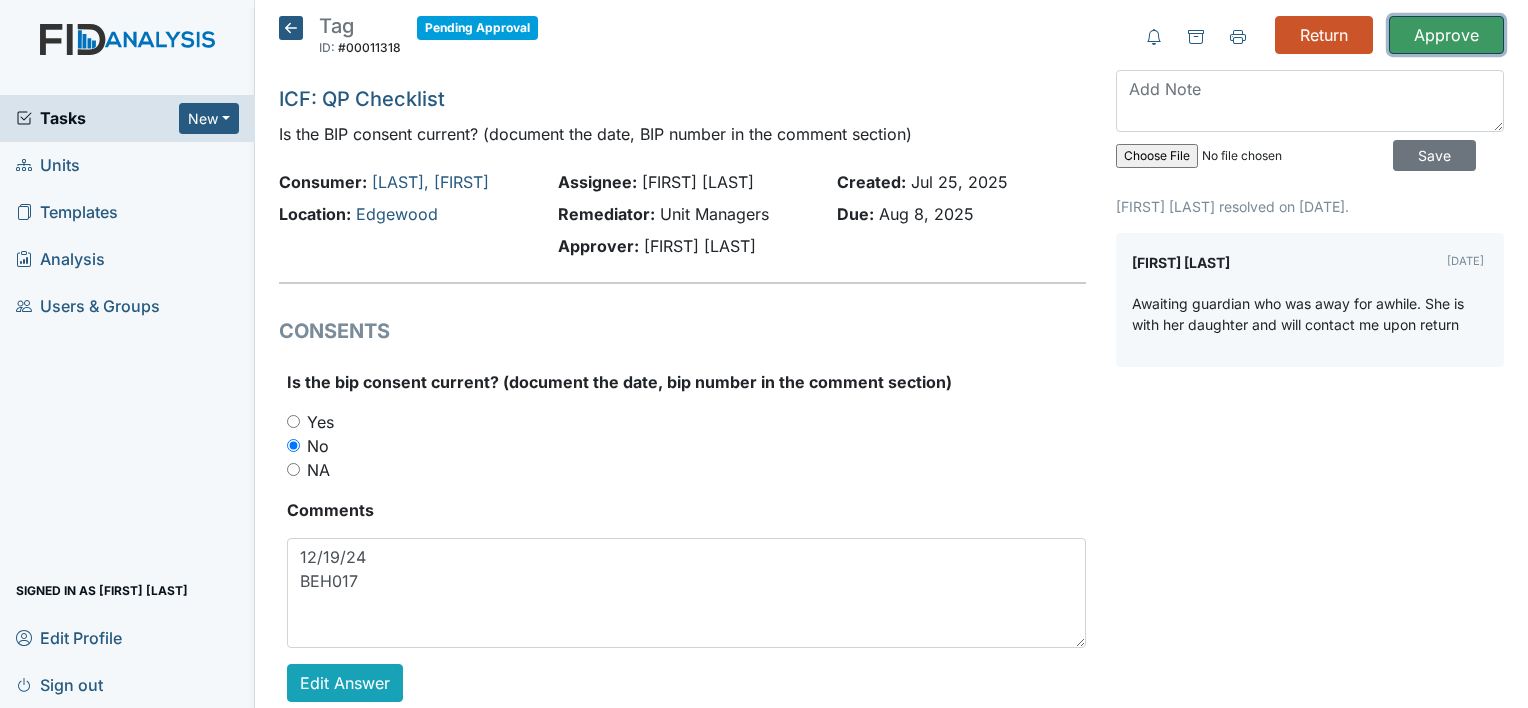 click on "Approve" at bounding box center [1446, 35] 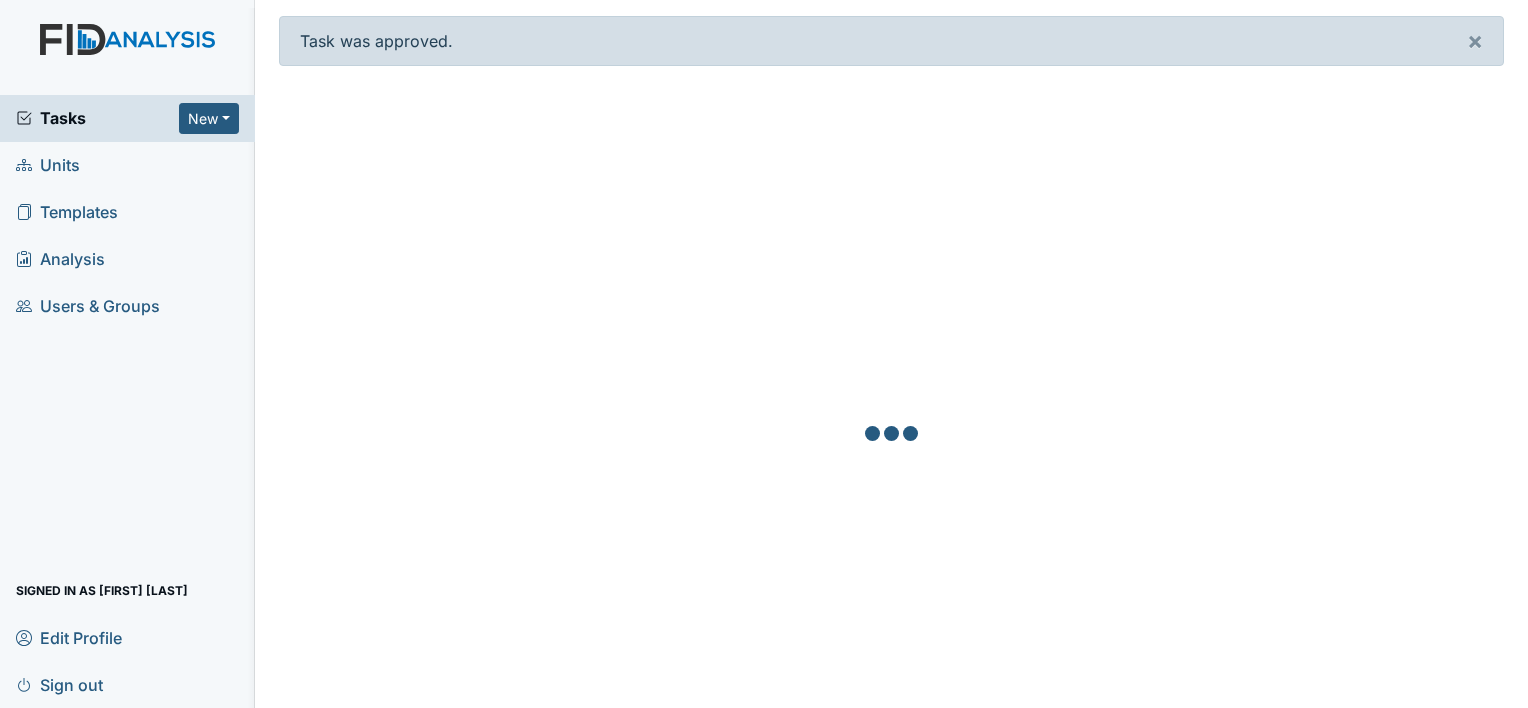 scroll, scrollTop: 0, scrollLeft: 0, axis: both 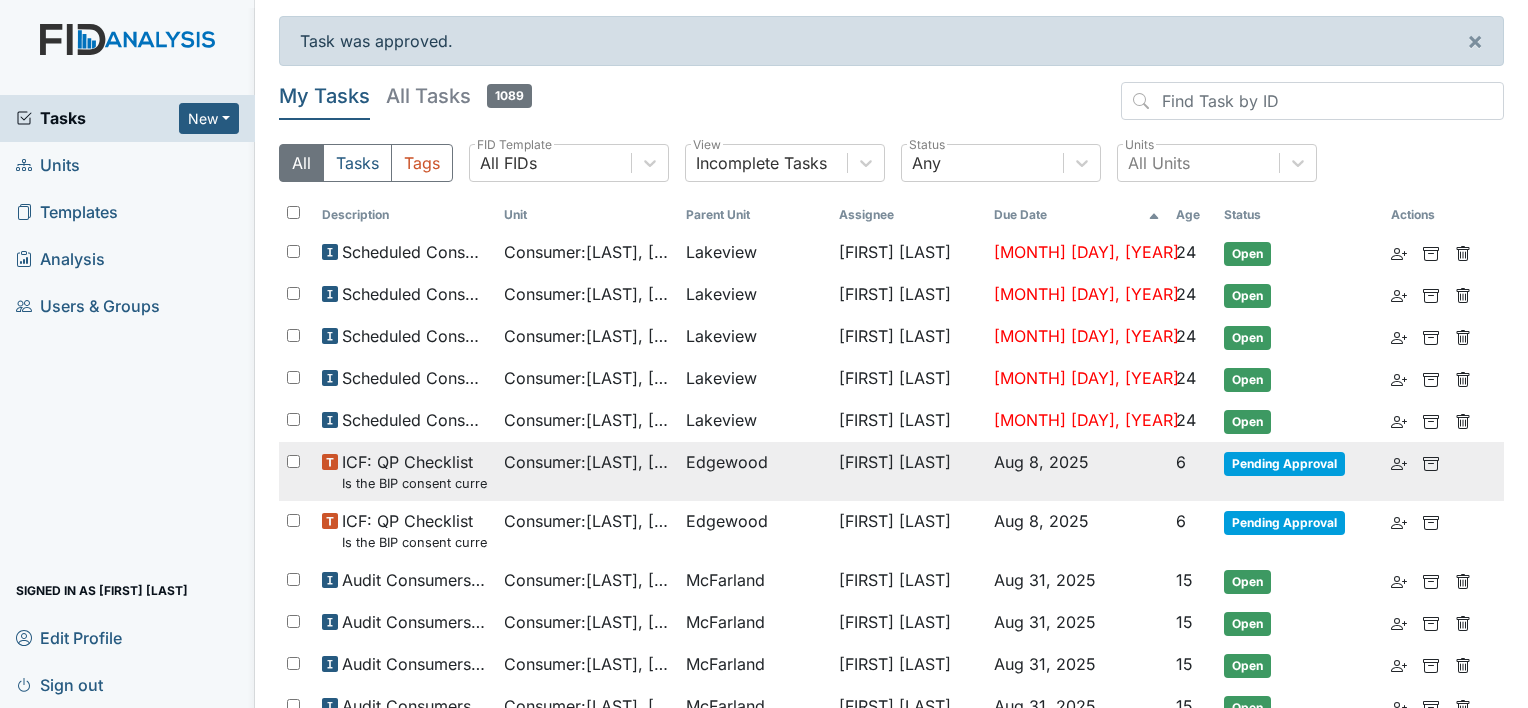 click on "[FIRST] [LAST]" at bounding box center (908, 471) 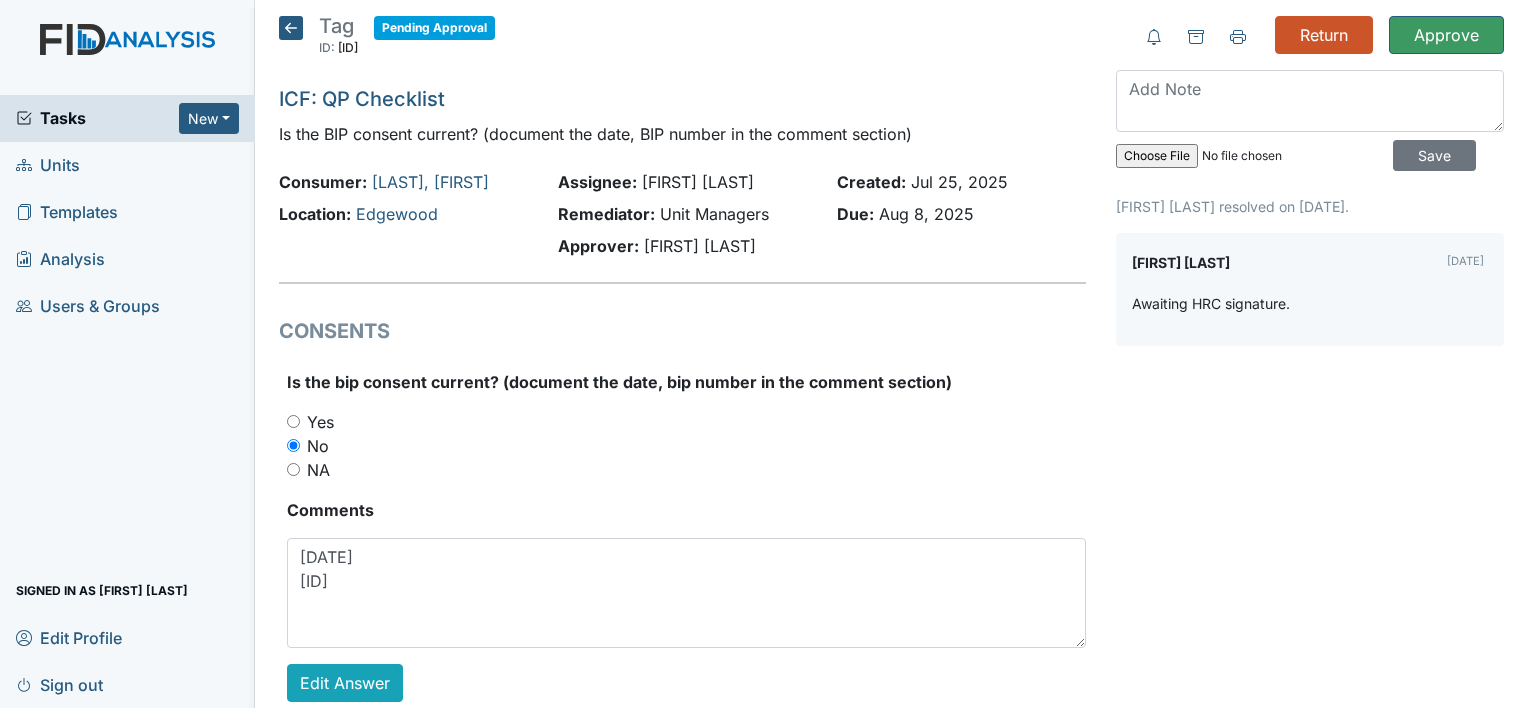 scroll, scrollTop: 0, scrollLeft: 0, axis: both 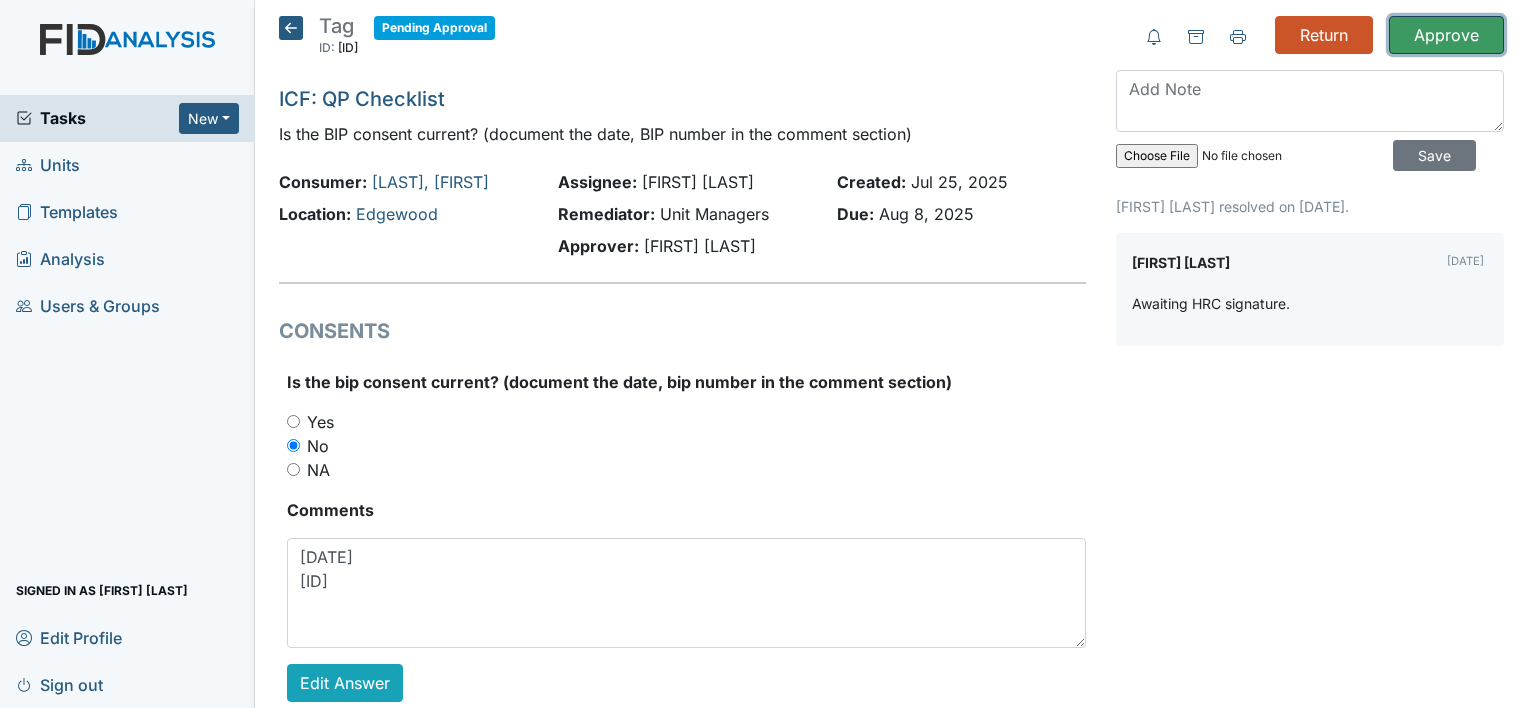 click on "Approve" at bounding box center (1446, 35) 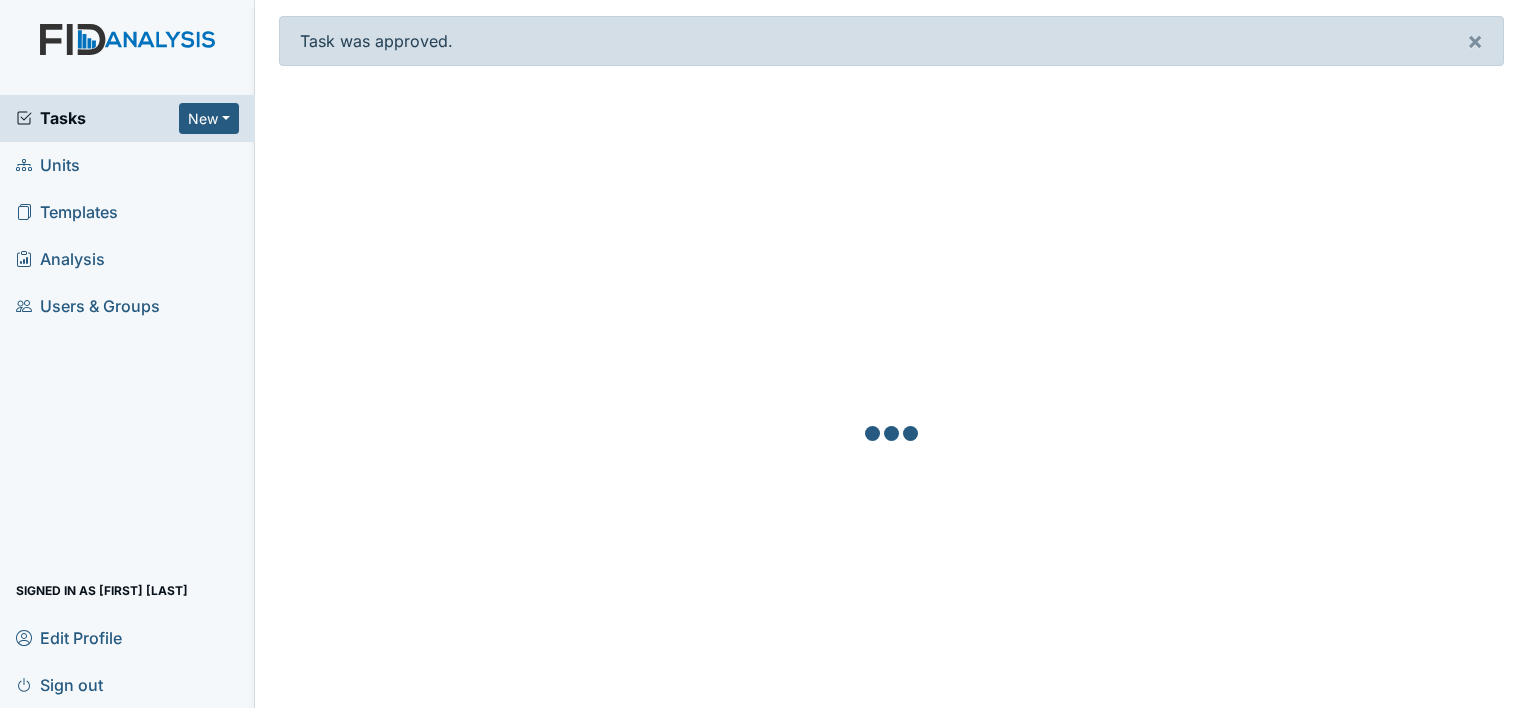 scroll, scrollTop: 0, scrollLeft: 0, axis: both 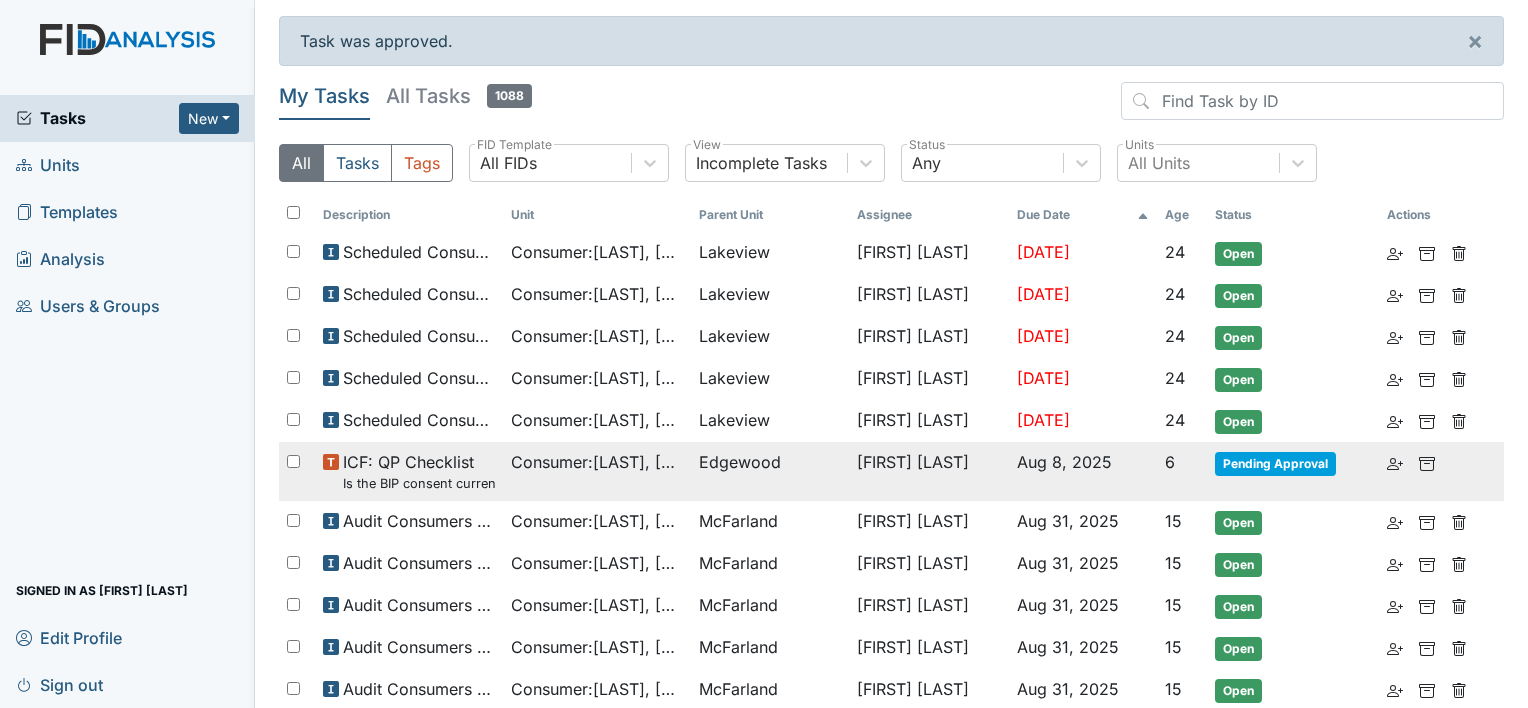 click on "[FIRST] [LAST]" at bounding box center (929, 471) 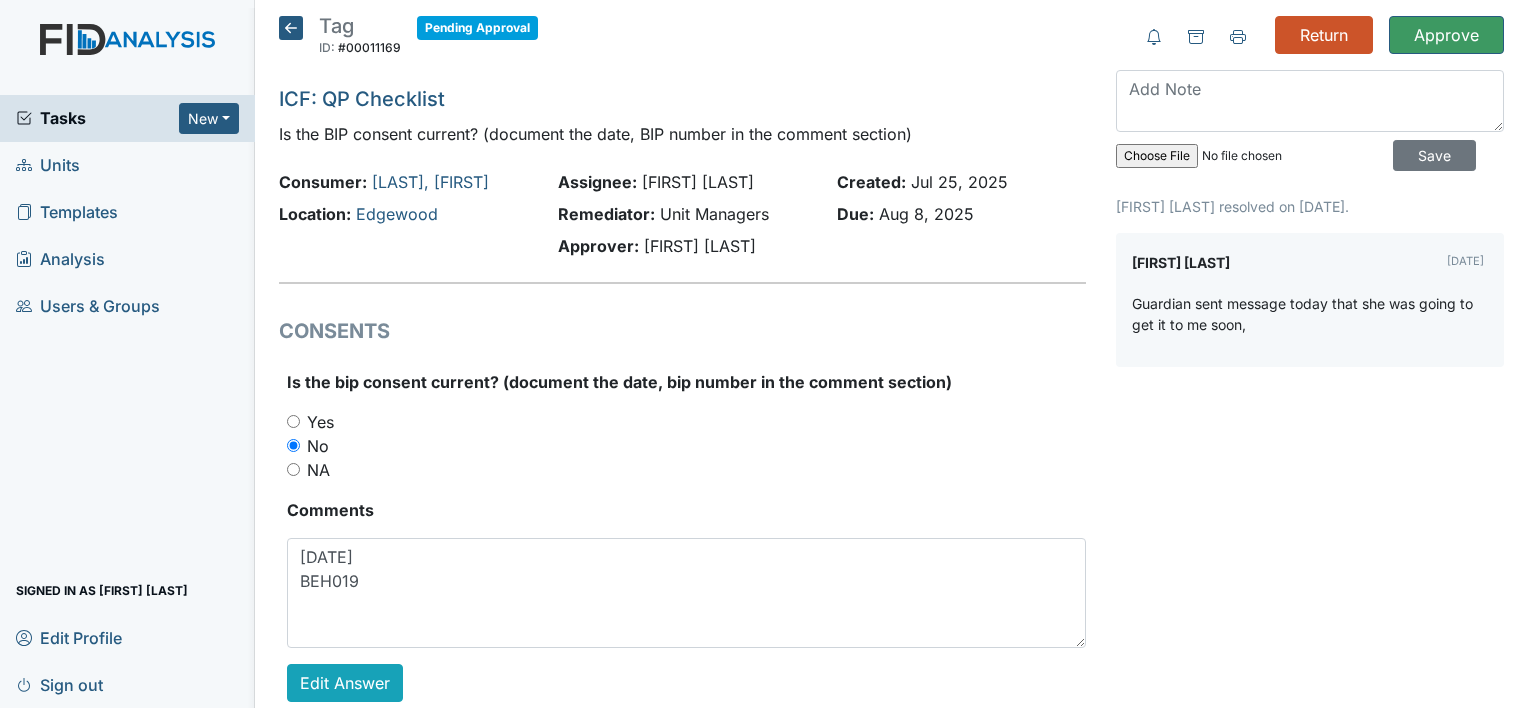 scroll, scrollTop: 0, scrollLeft: 0, axis: both 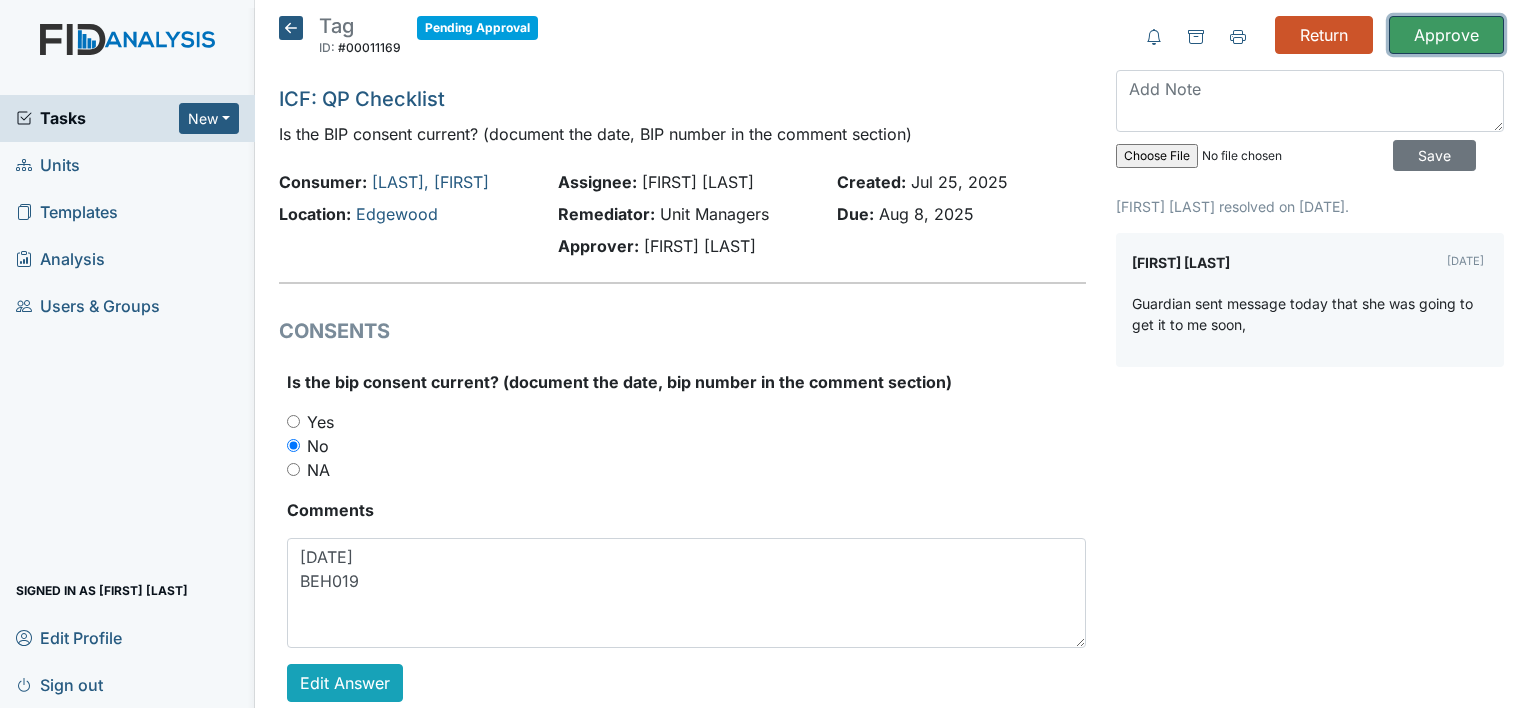 click on "Approve" at bounding box center [1446, 35] 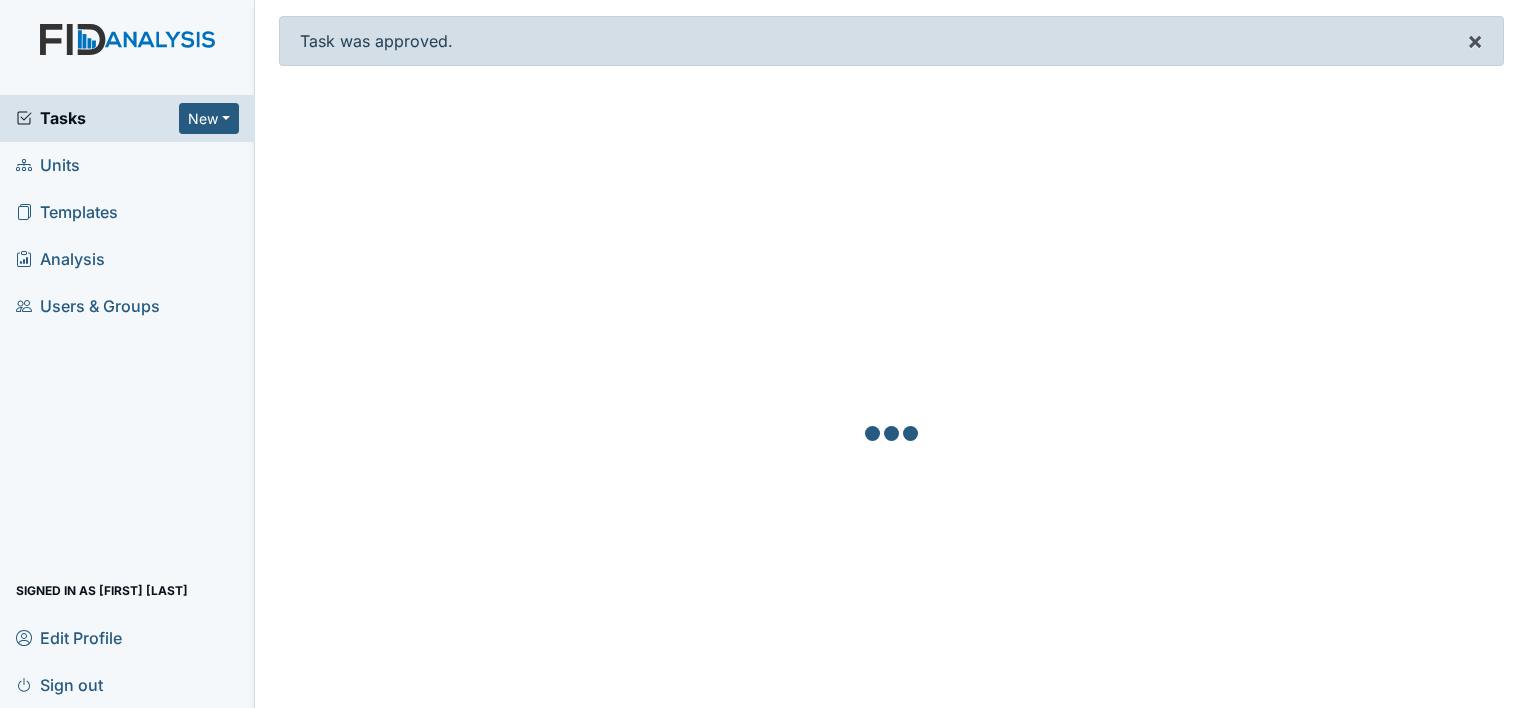 scroll, scrollTop: 0, scrollLeft: 0, axis: both 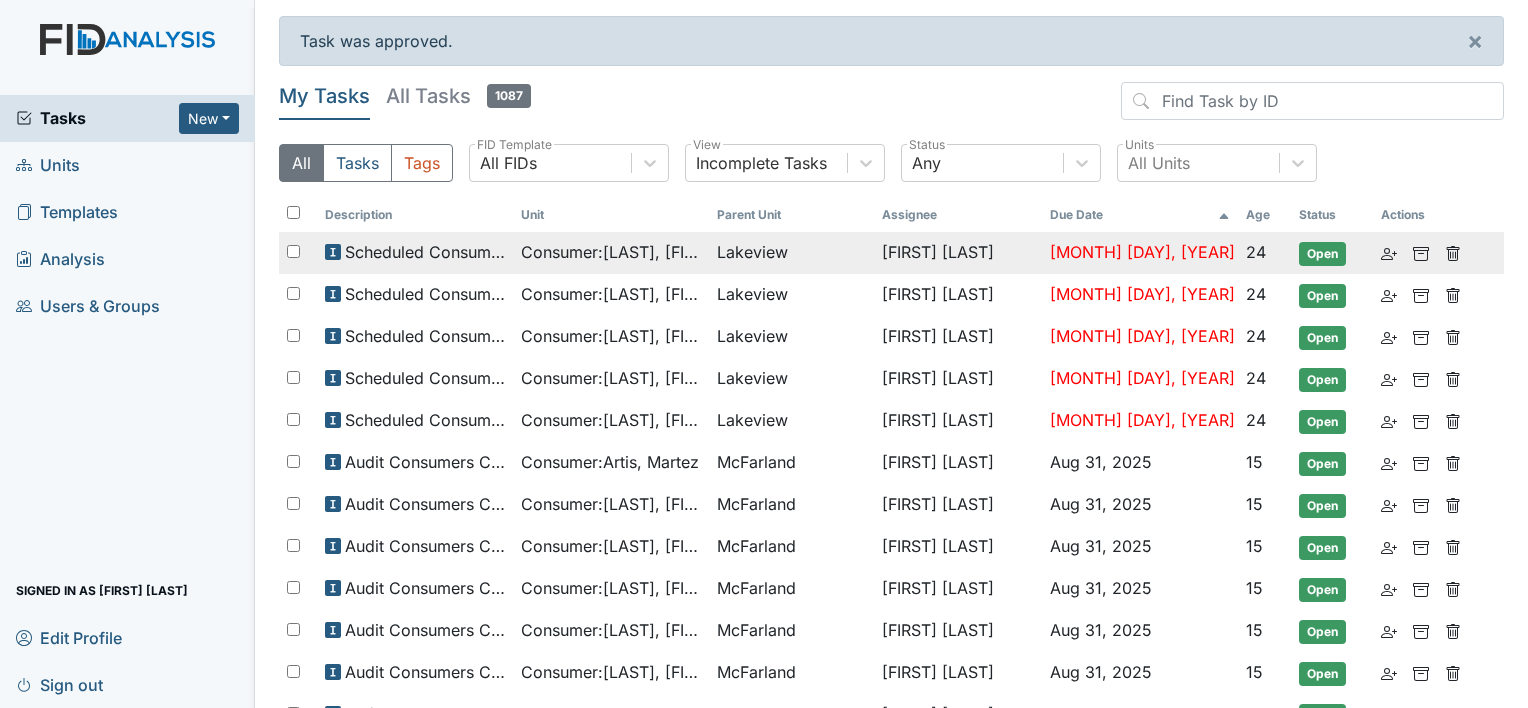 click on "Lakeview" at bounding box center (791, 253) 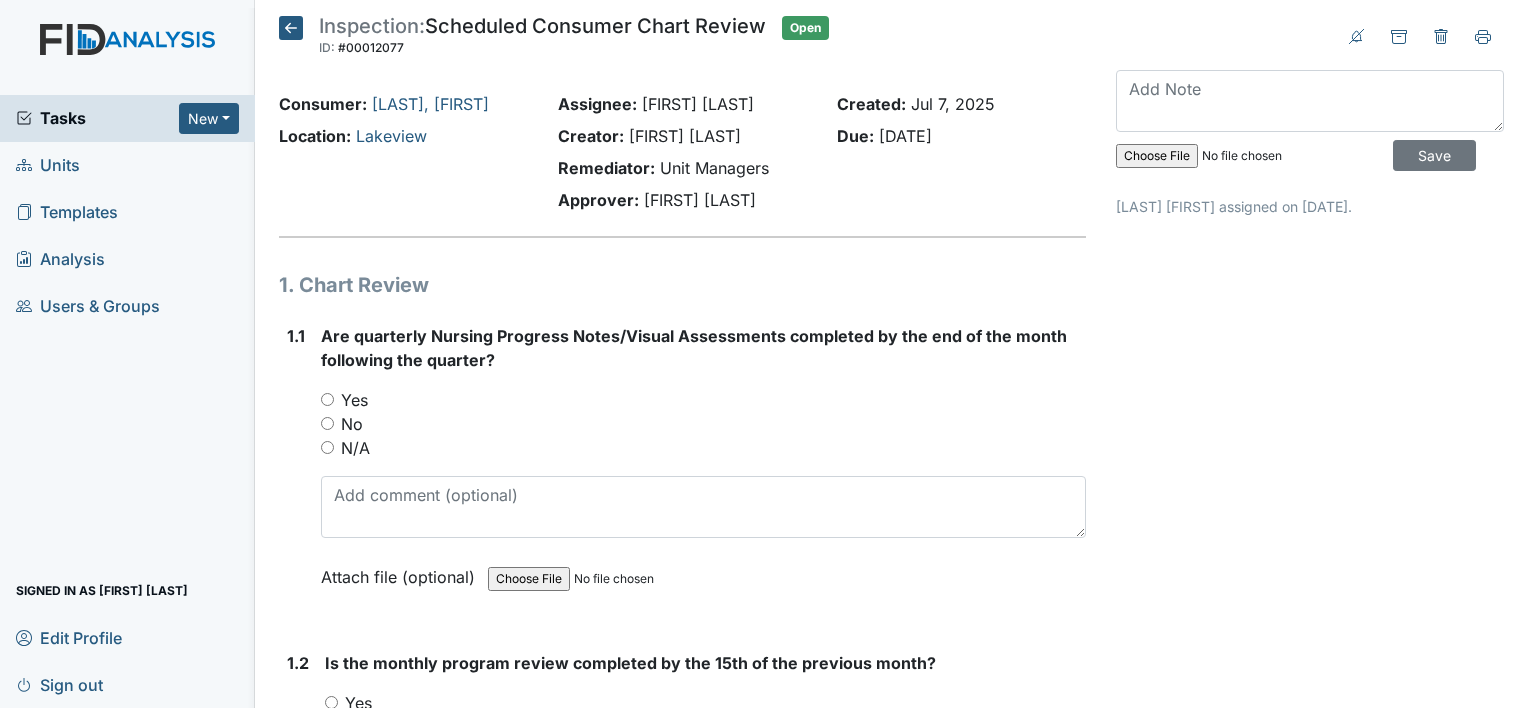 scroll, scrollTop: 0, scrollLeft: 0, axis: both 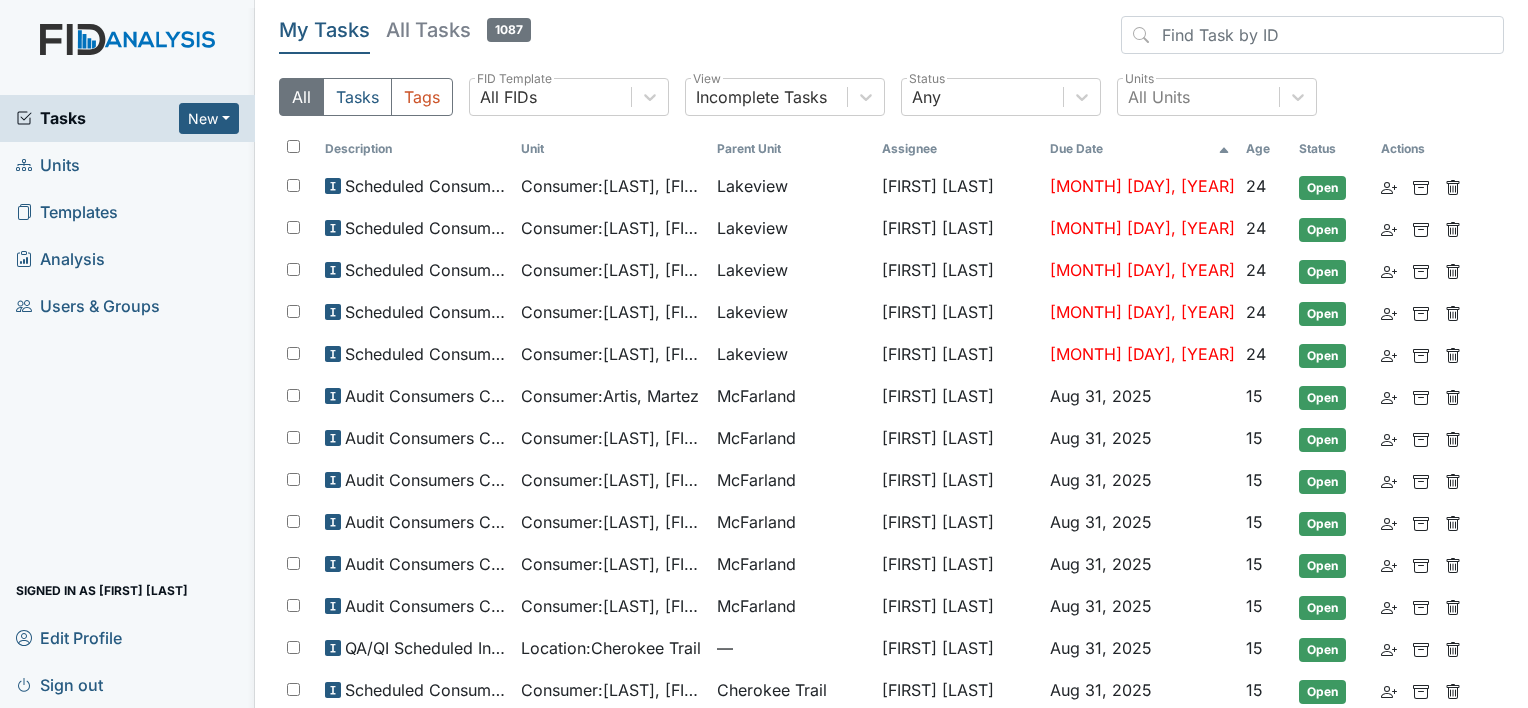 click on "Units" at bounding box center [48, 165] 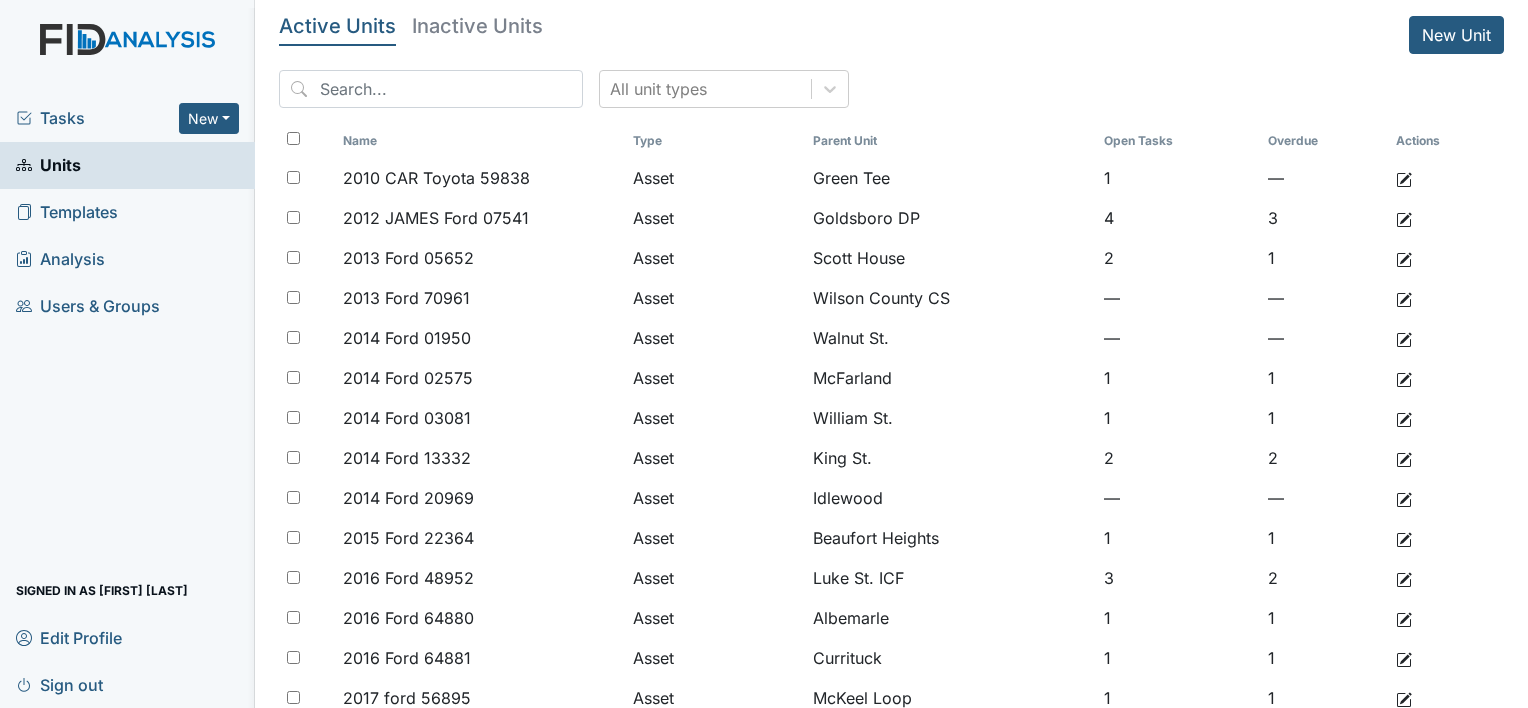 scroll, scrollTop: 0, scrollLeft: 0, axis: both 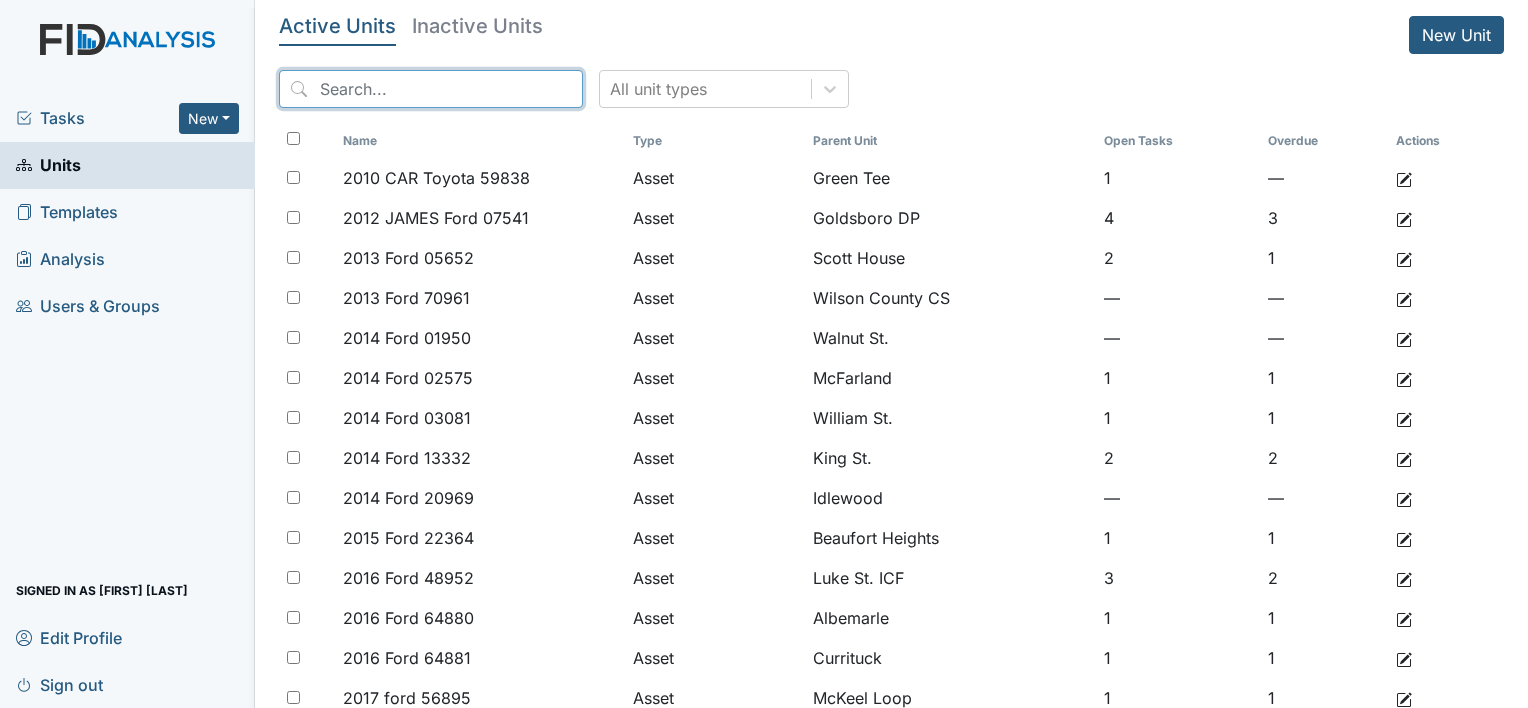click at bounding box center (431, 89) 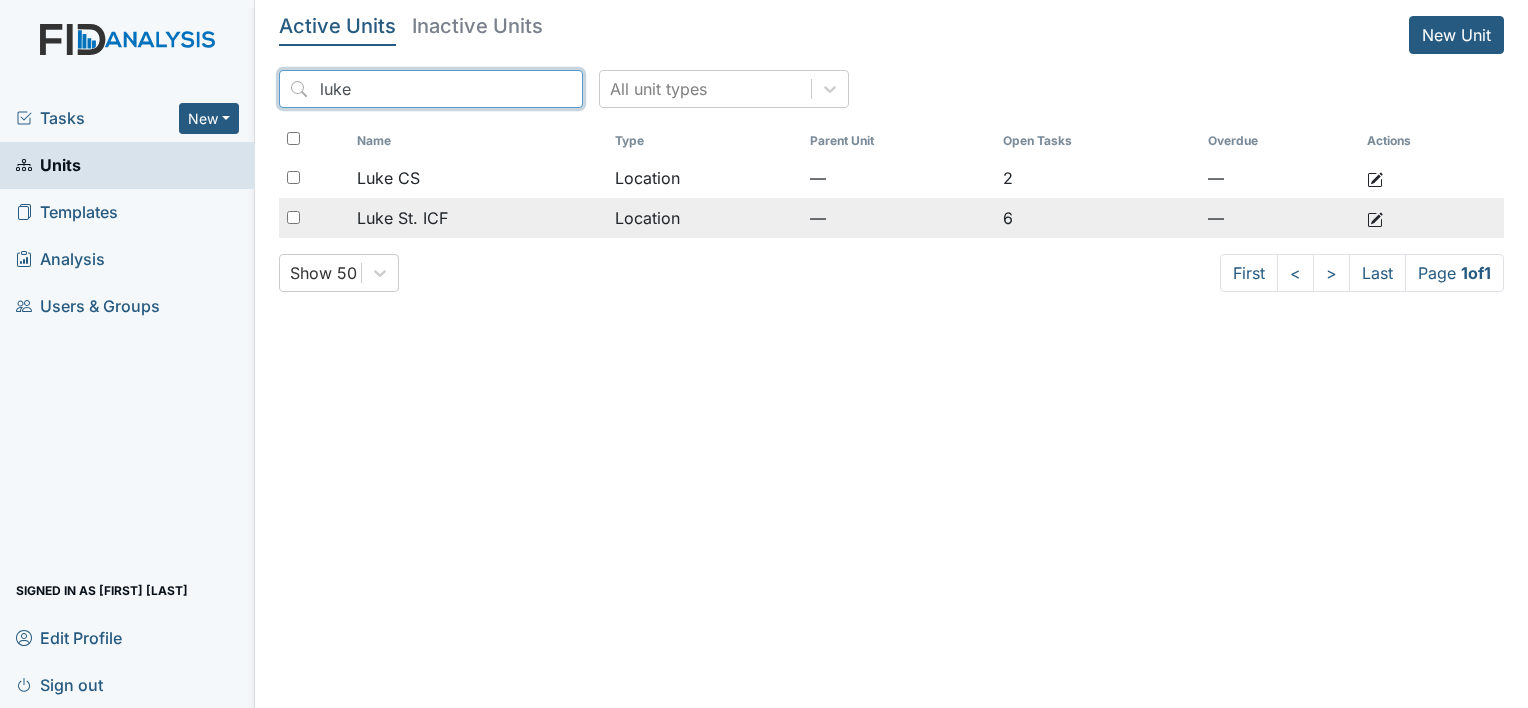 type on "luke" 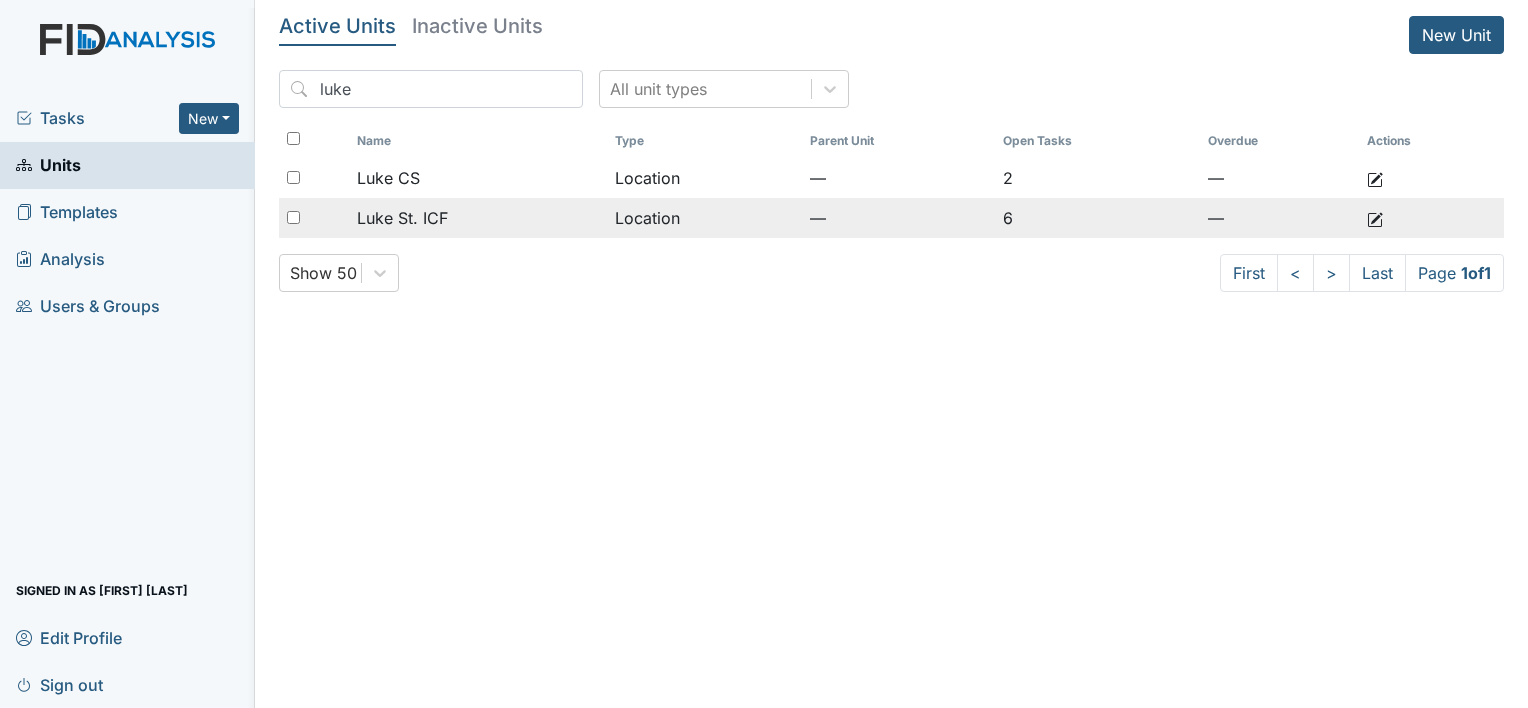 click on "Luke St. ICF" at bounding box center [478, 218] 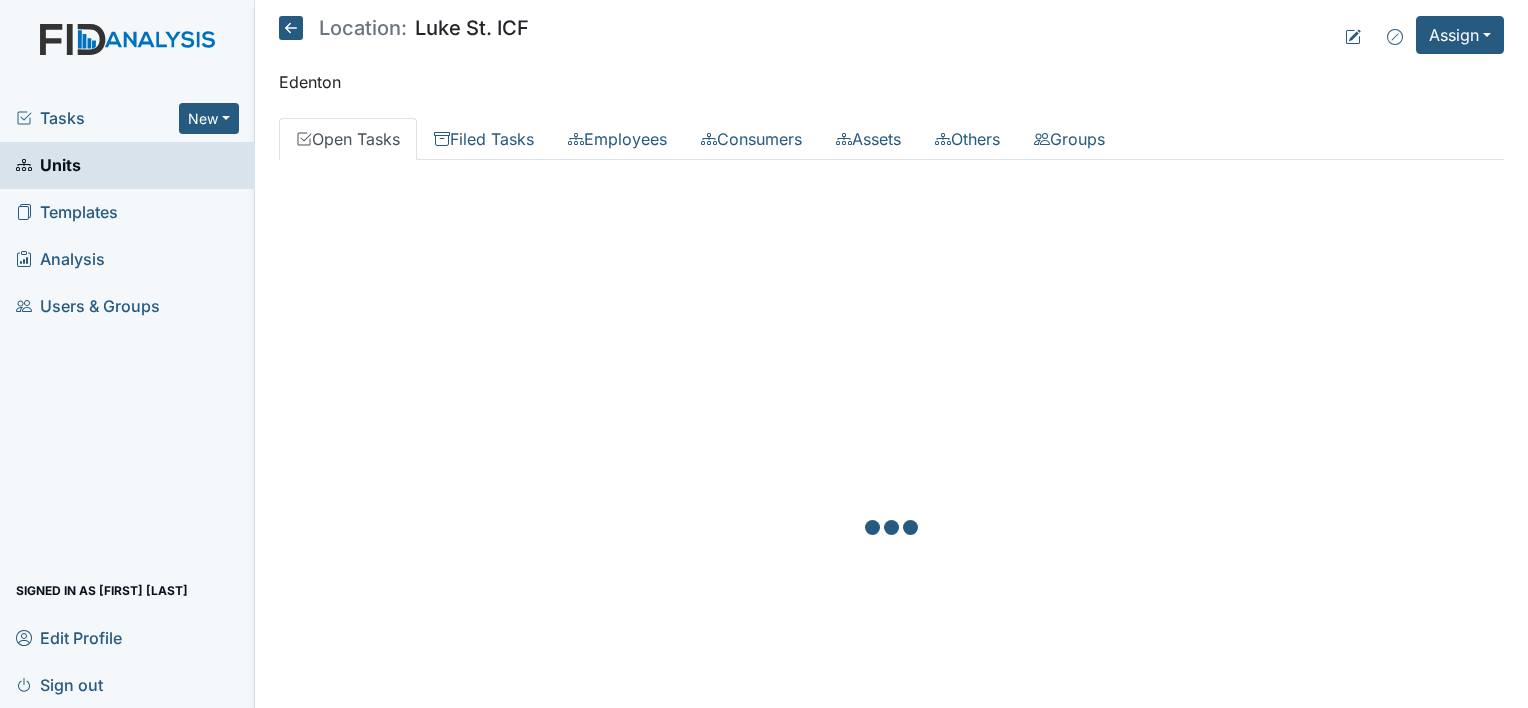 scroll, scrollTop: 0, scrollLeft: 0, axis: both 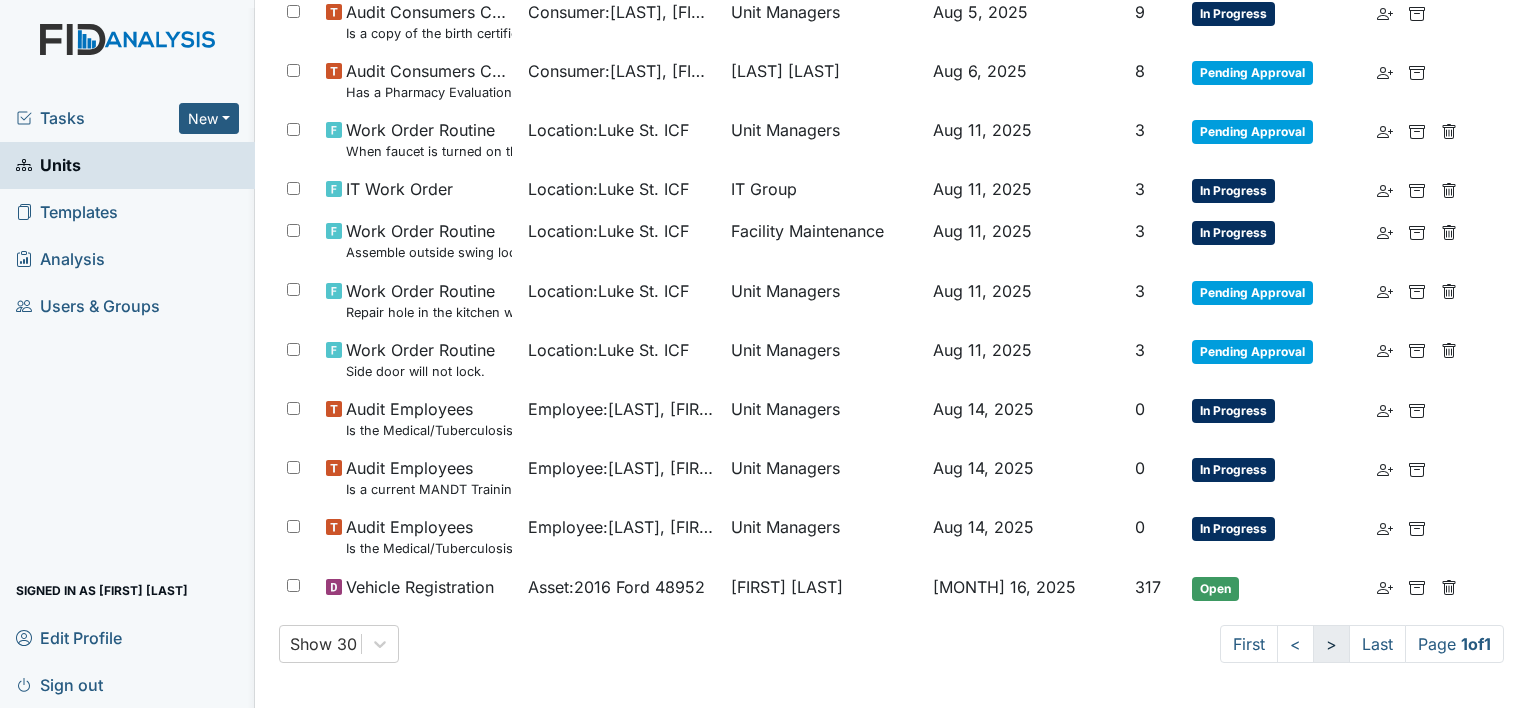 click on ">" at bounding box center (1331, 644) 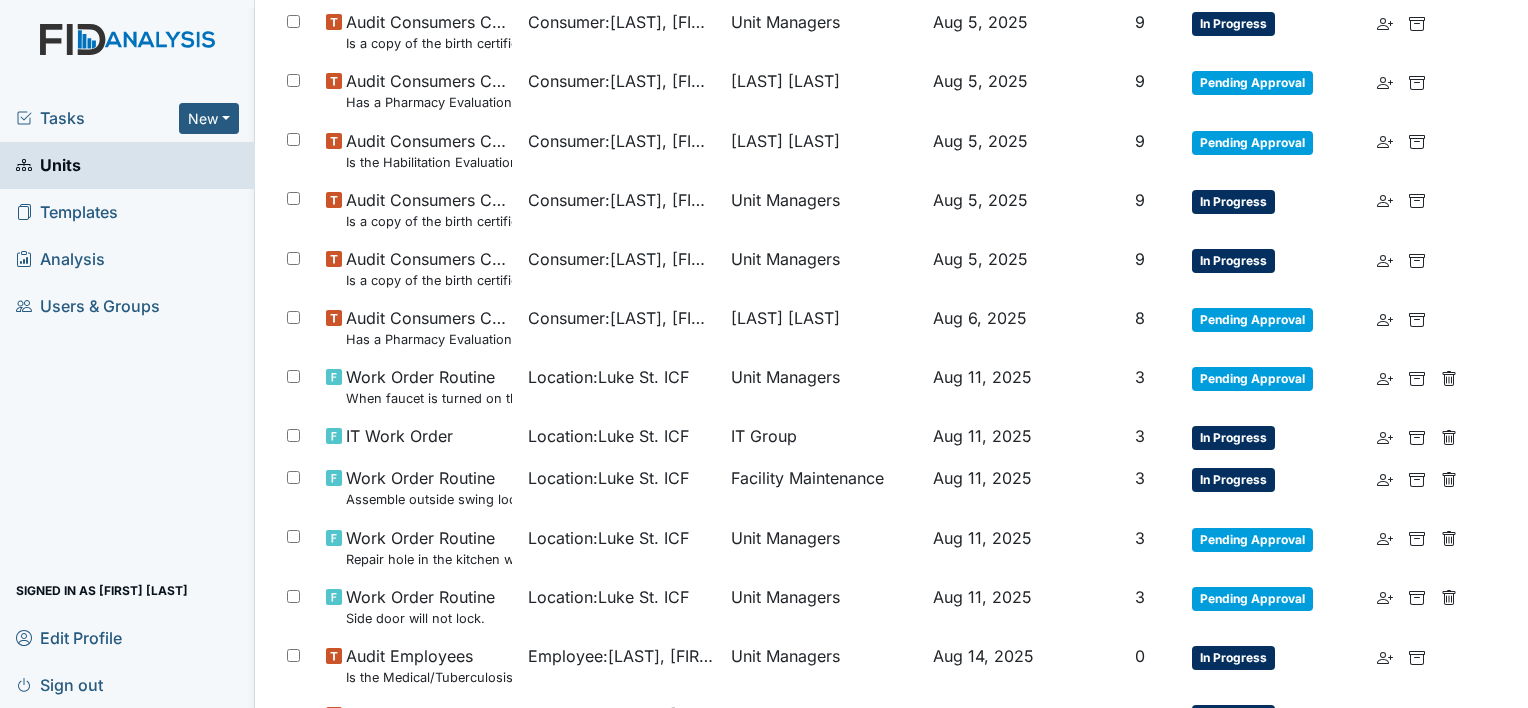 scroll, scrollTop: 0, scrollLeft: 0, axis: both 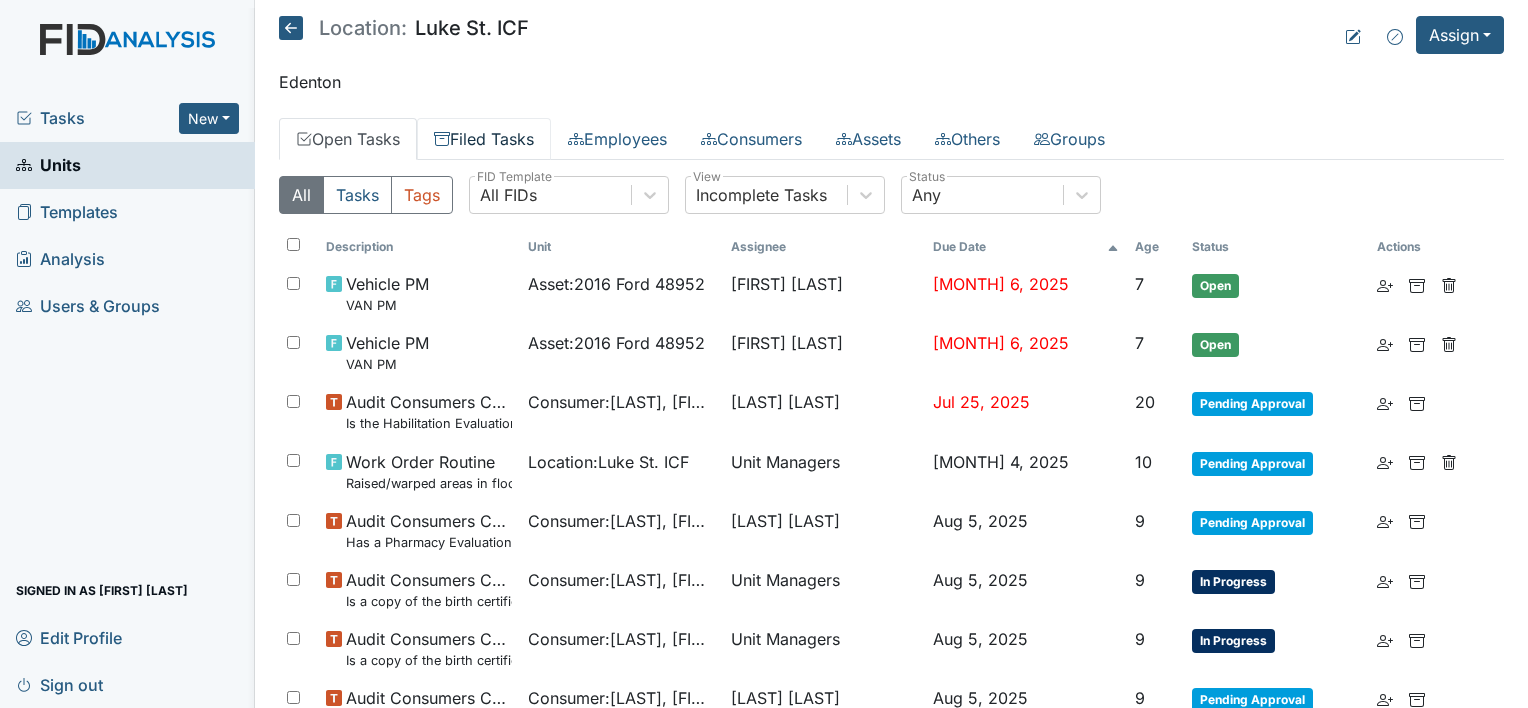 click on "Filed Tasks" at bounding box center [484, 139] 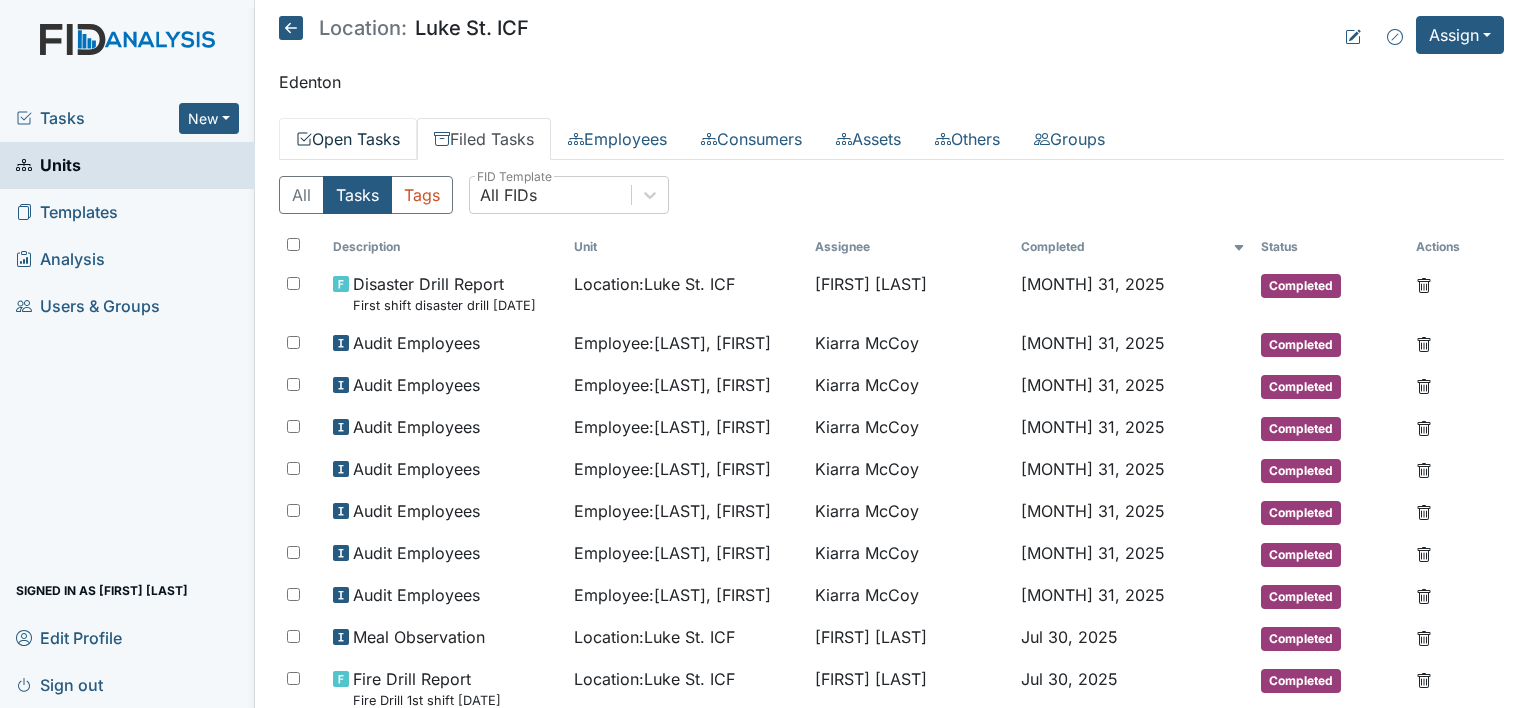 click on "Open Tasks" at bounding box center [348, 139] 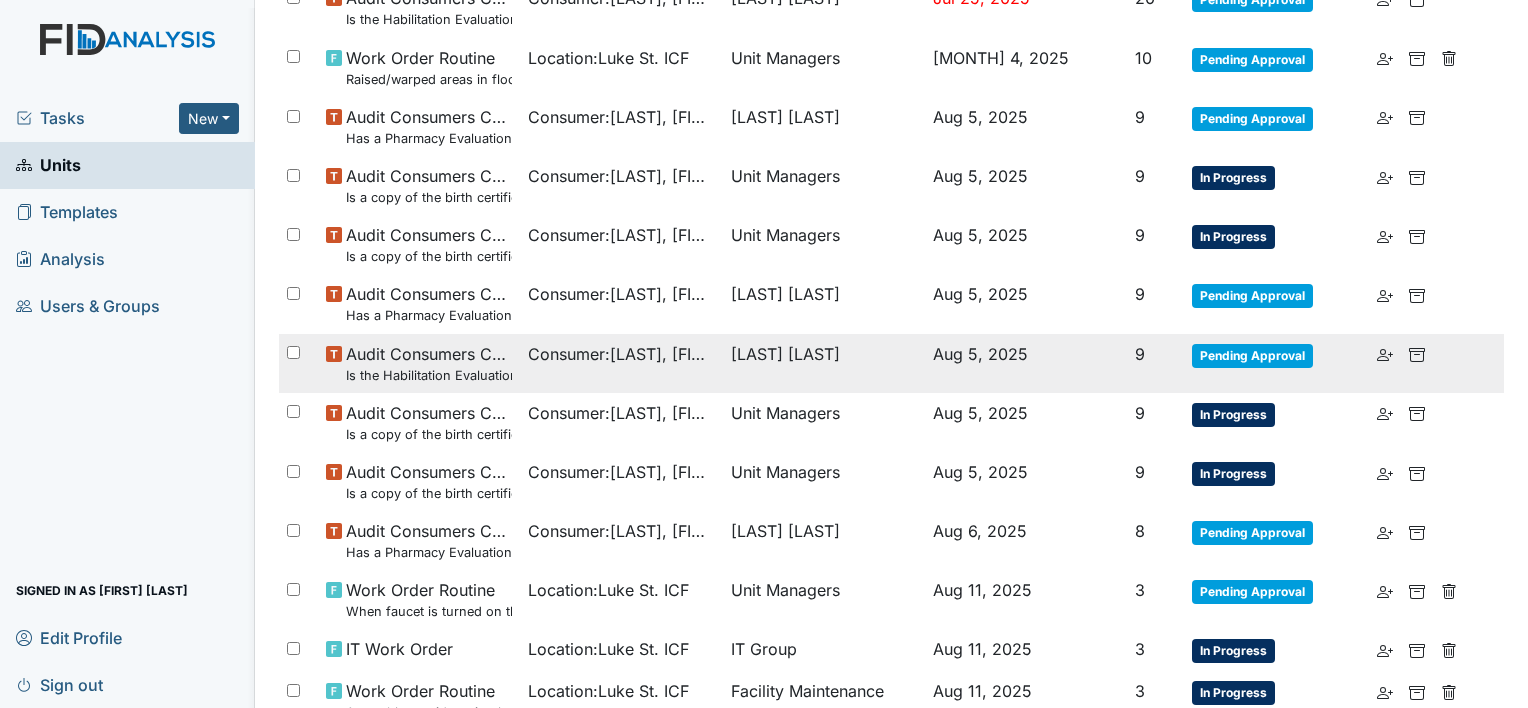 scroll, scrollTop: 500, scrollLeft: 0, axis: vertical 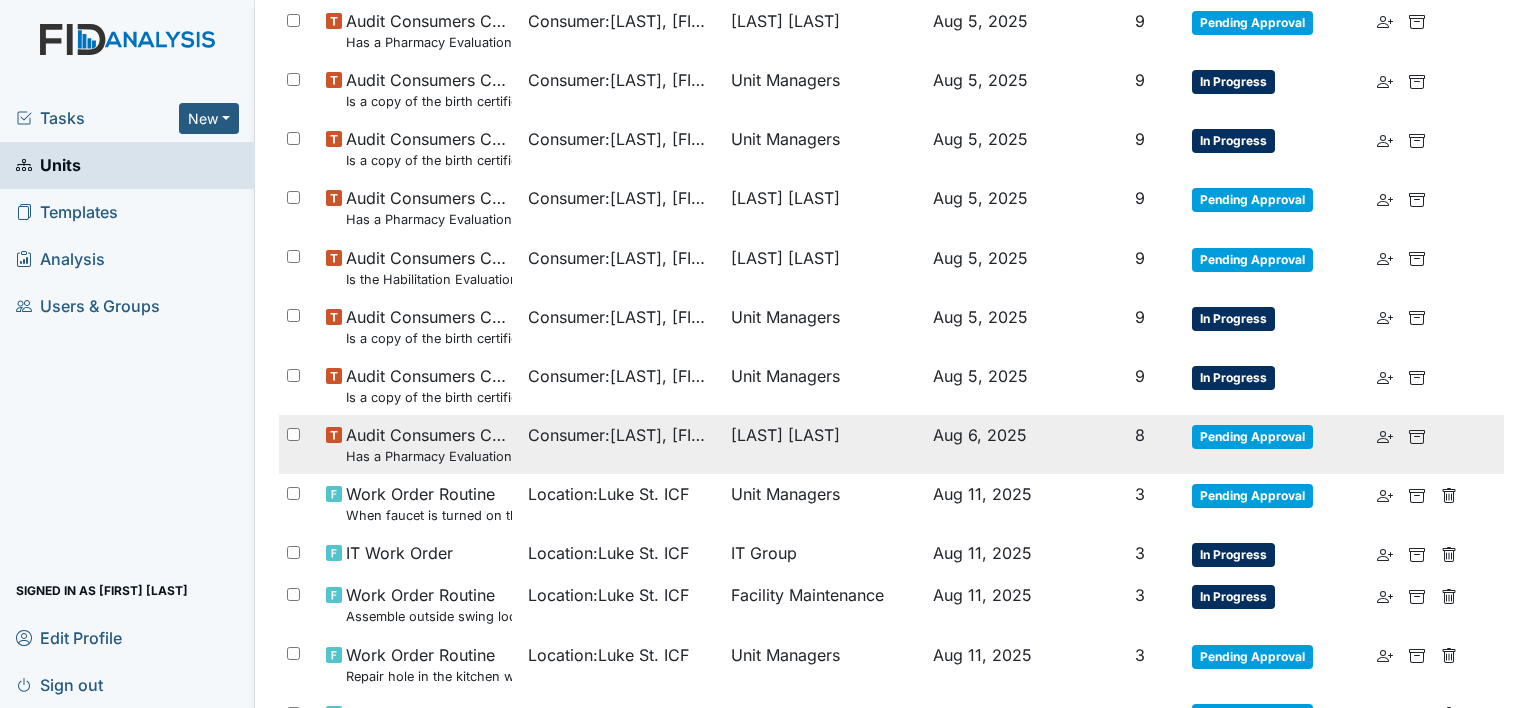 click on "Audit Consumers Charts Has a Pharmacy Evaluation been completed quarterly?" at bounding box center (429, 444) 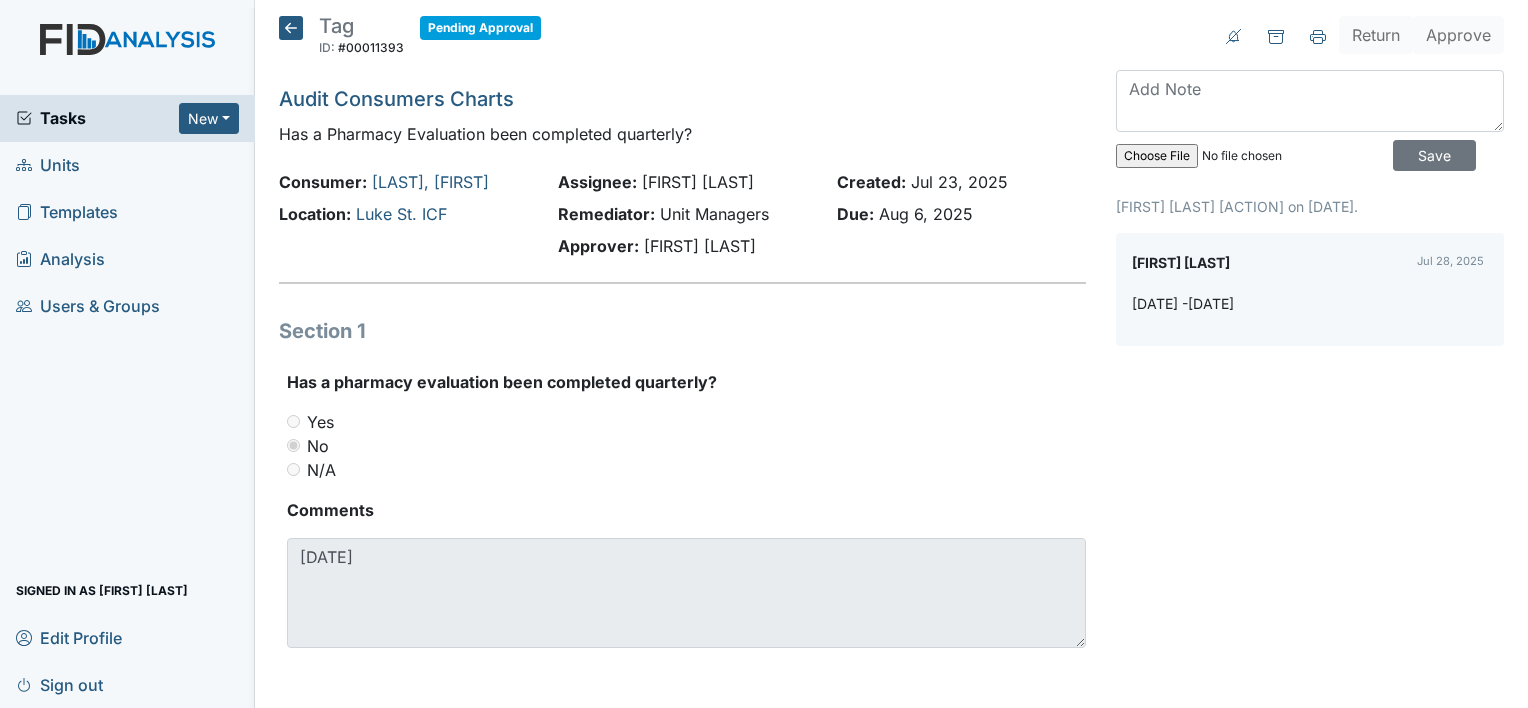 scroll, scrollTop: 0, scrollLeft: 0, axis: both 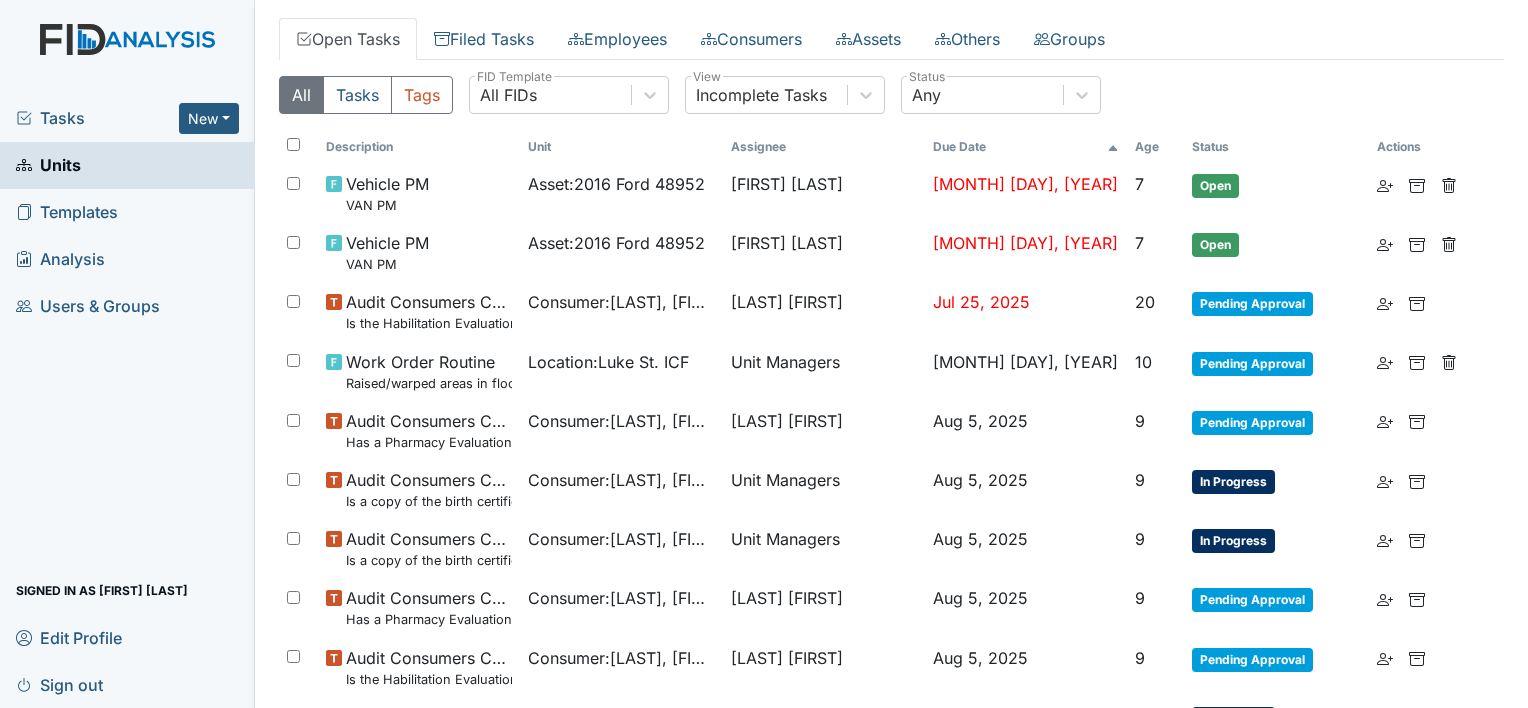 click on "Tasks" at bounding box center (97, 118) 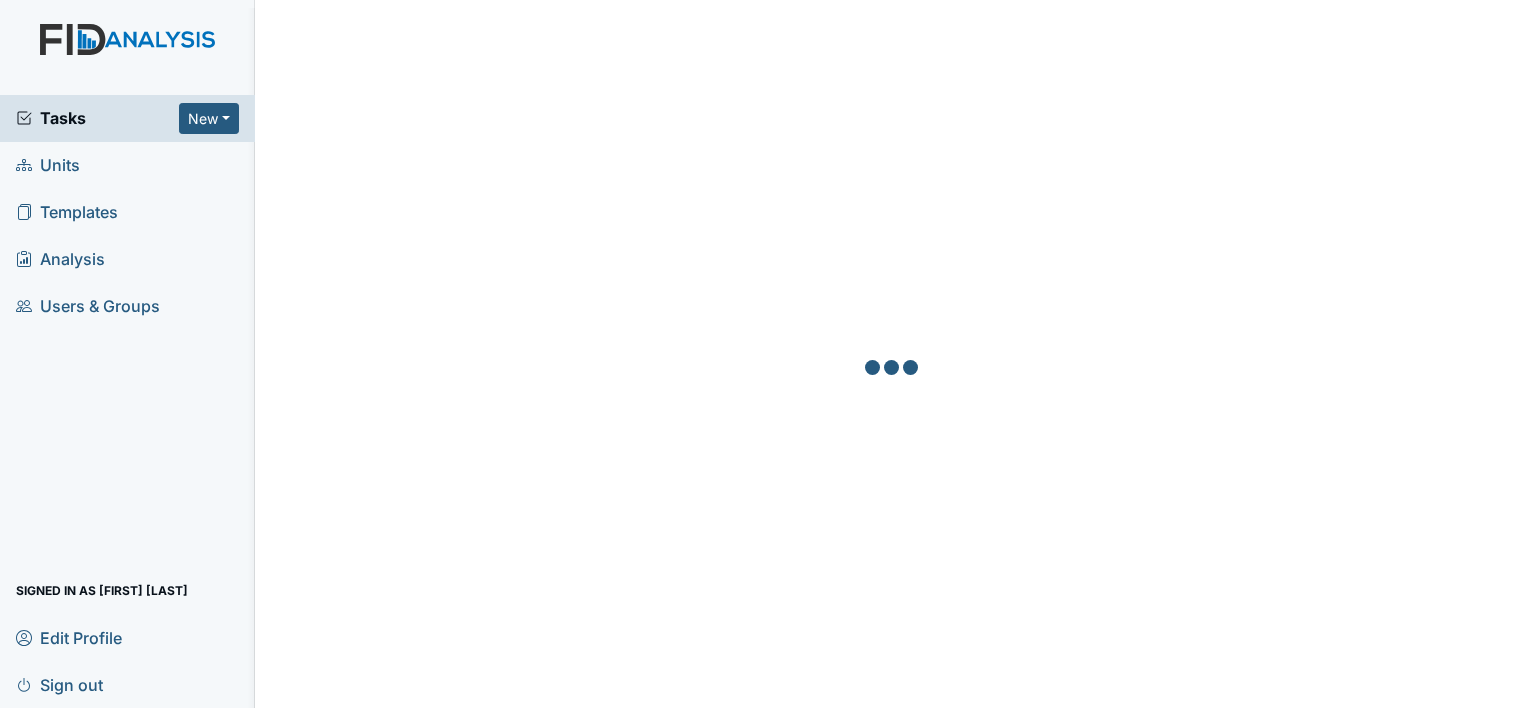 scroll, scrollTop: 0, scrollLeft: 0, axis: both 